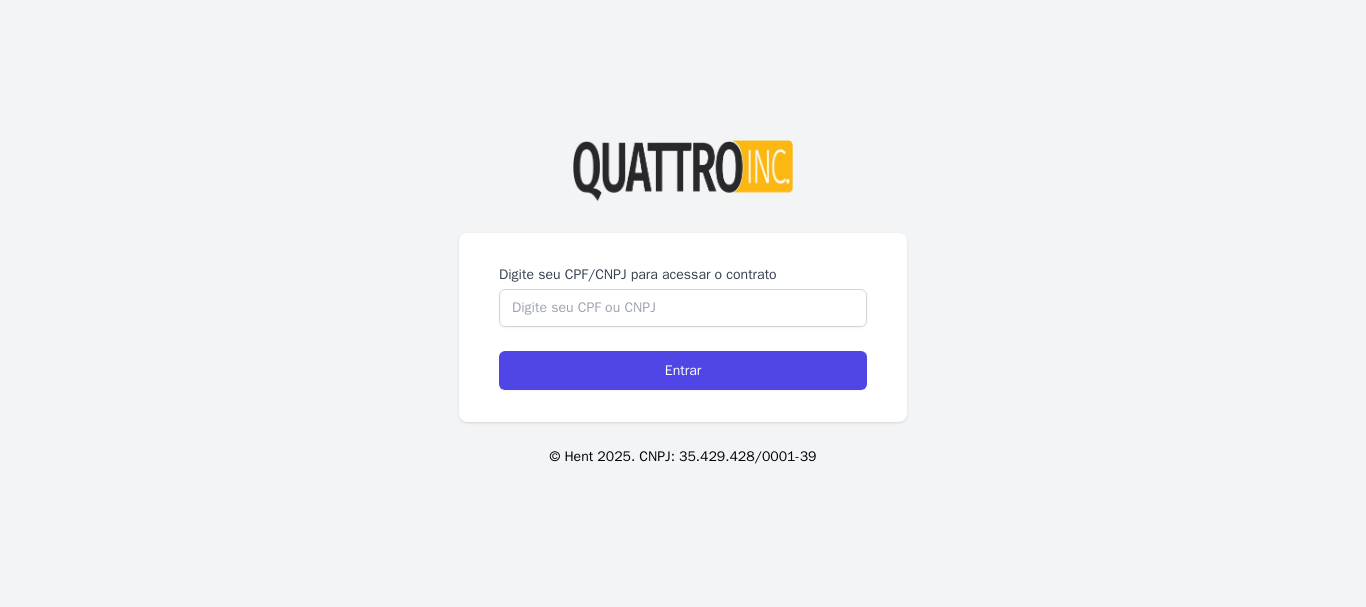 scroll, scrollTop: 0, scrollLeft: 0, axis: both 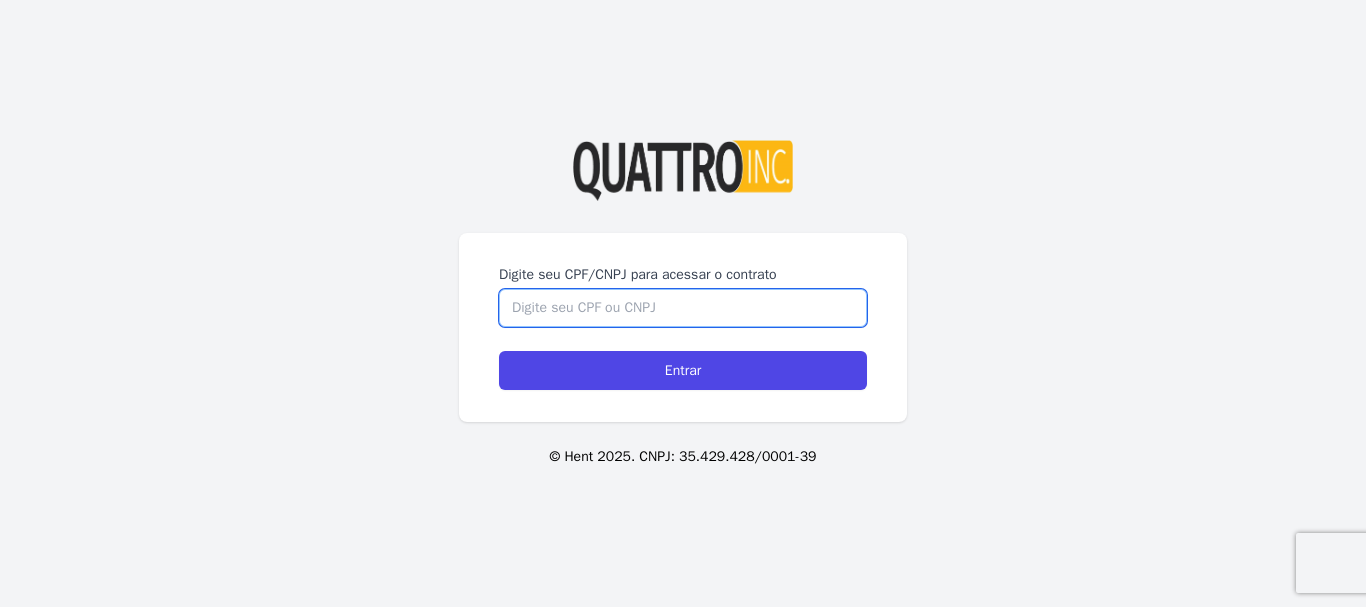 click on "Digite seu CPF/CNPJ para acessar o contrato" at bounding box center [683, 308] 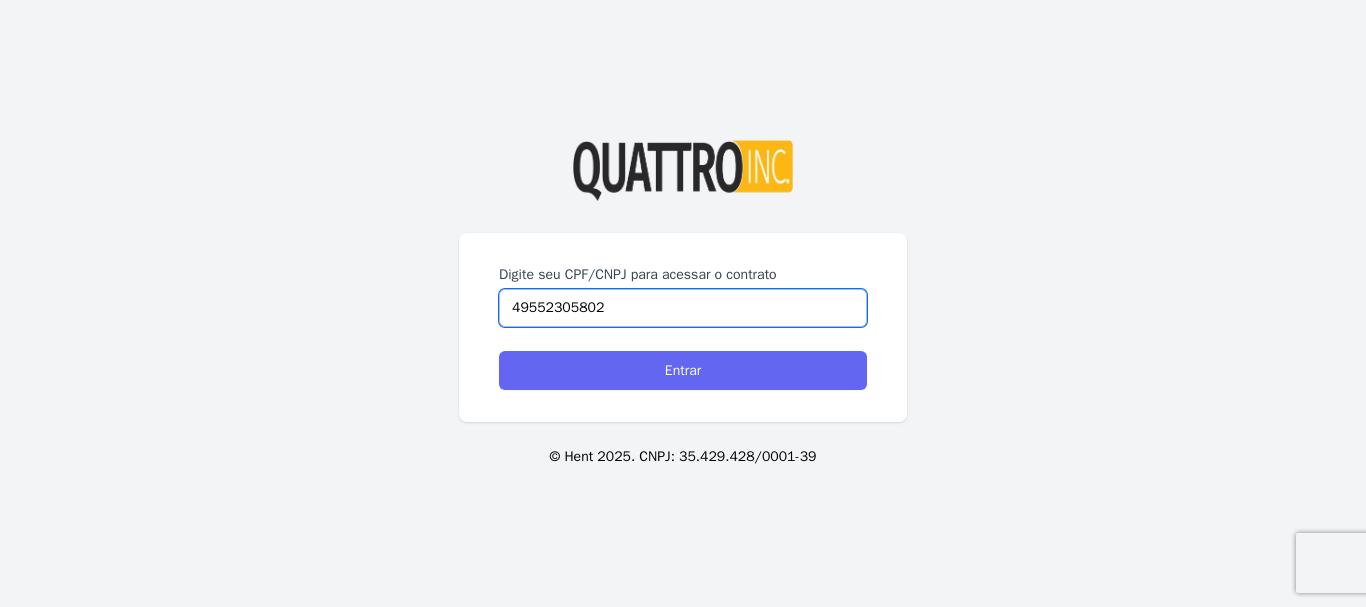 type on "49552305802" 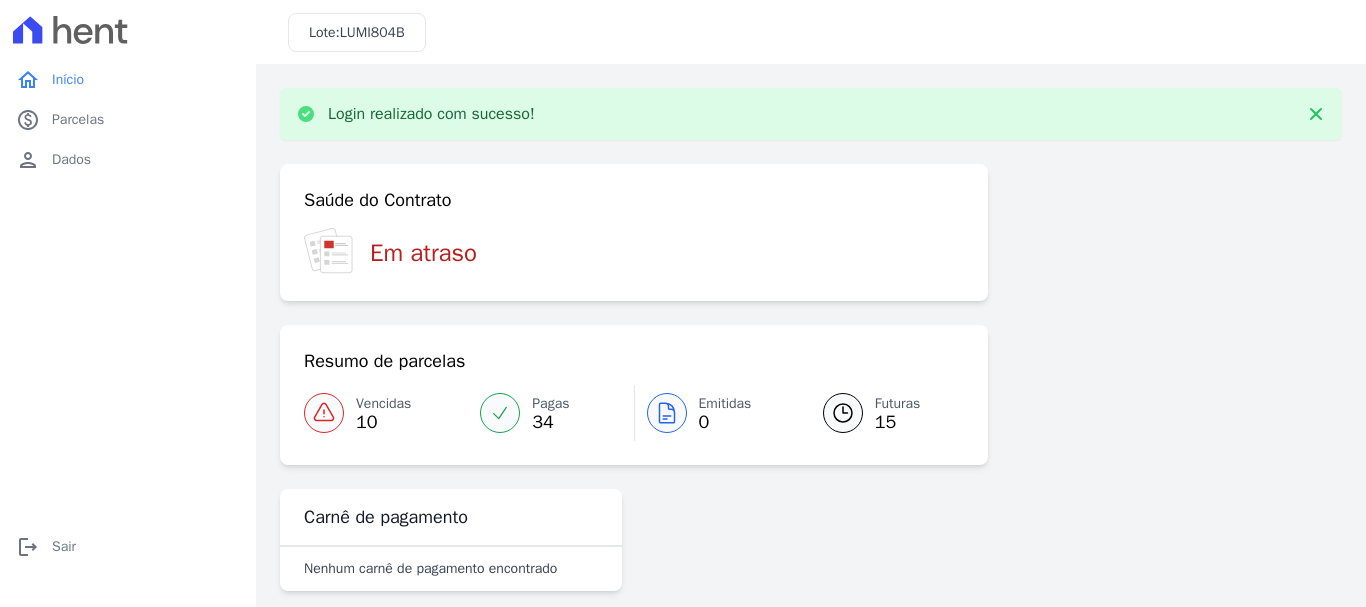 scroll, scrollTop: 0, scrollLeft: 0, axis: both 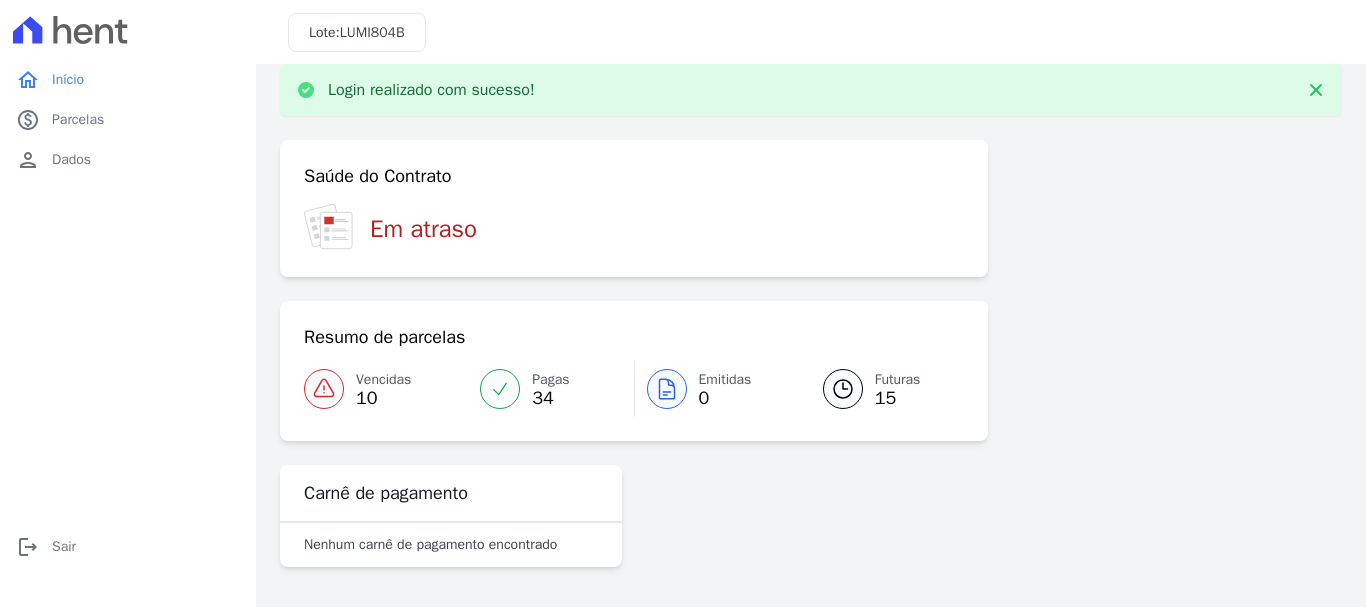 click on "Pagas" at bounding box center [550, 379] 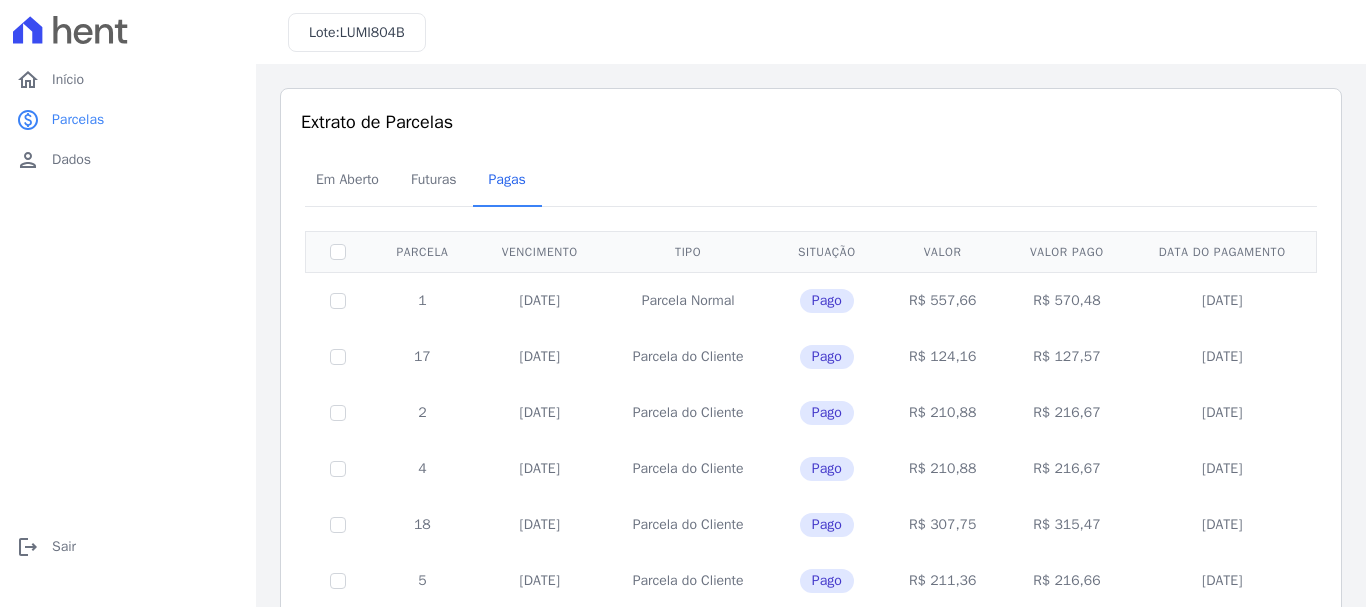 click on "home Início
home Início
paid Parcelas
paid Parcelas
person Dados
person Dados
logout Sair
logout Sair" at bounding box center (128, 325) 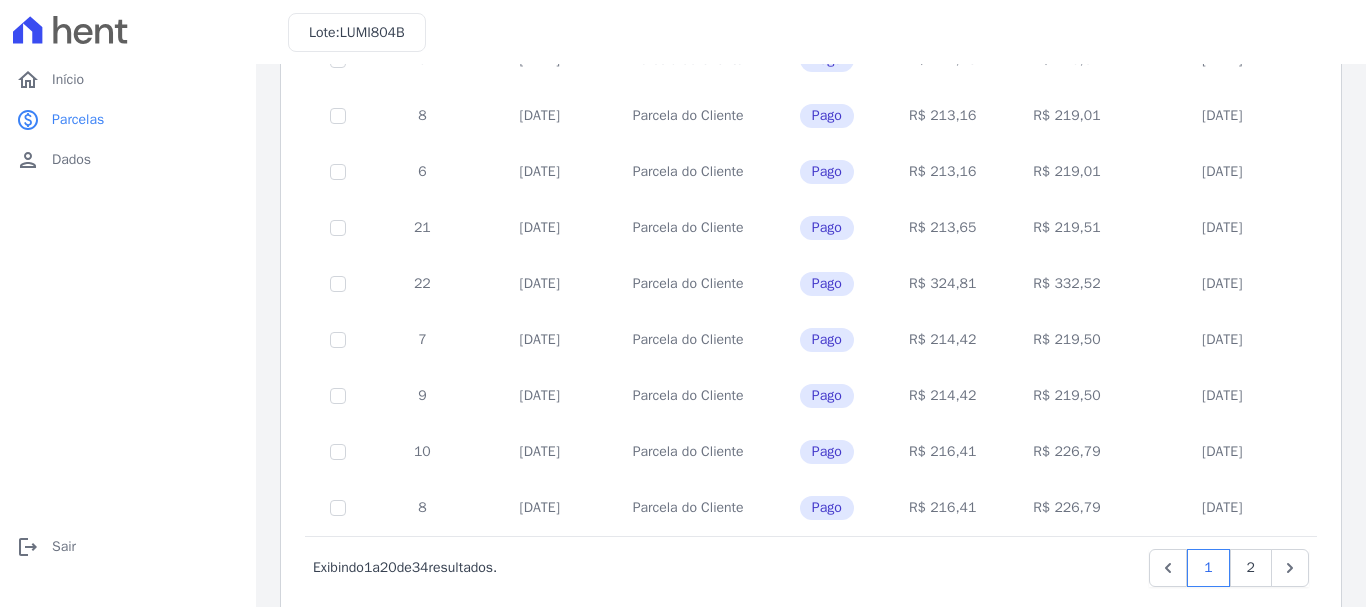 scroll, scrollTop: 902, scrollLeft: 0, axis: vertical 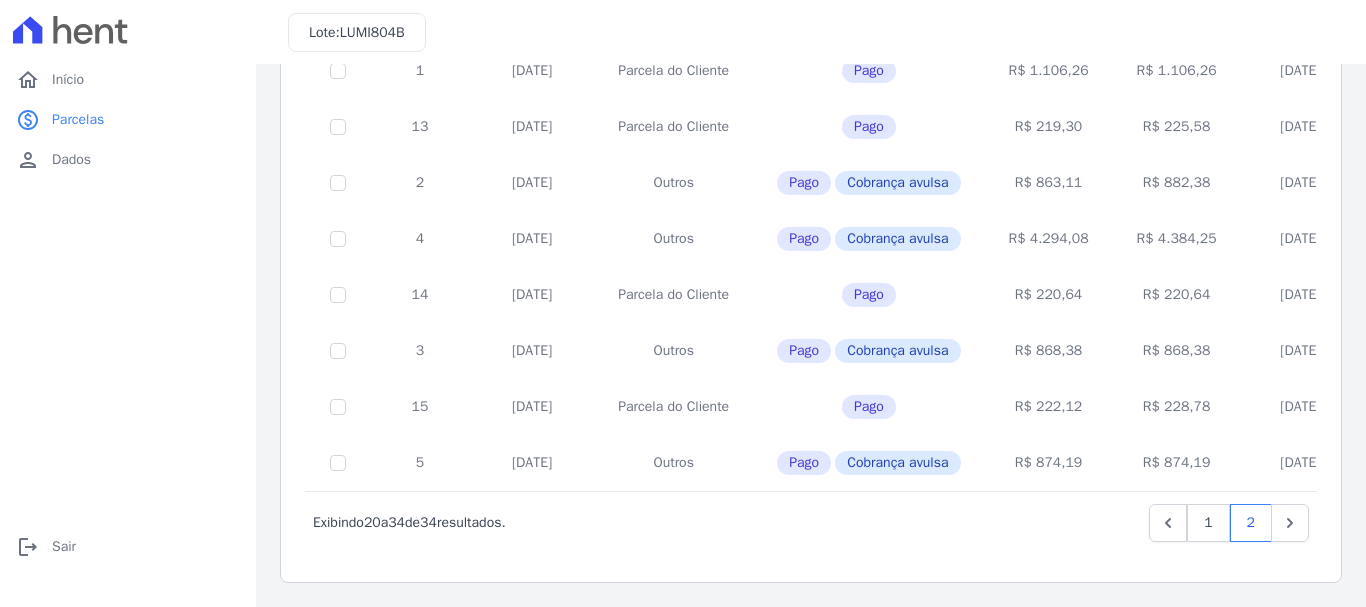 click on "01/01/2025" at bounding box center [532, 463] 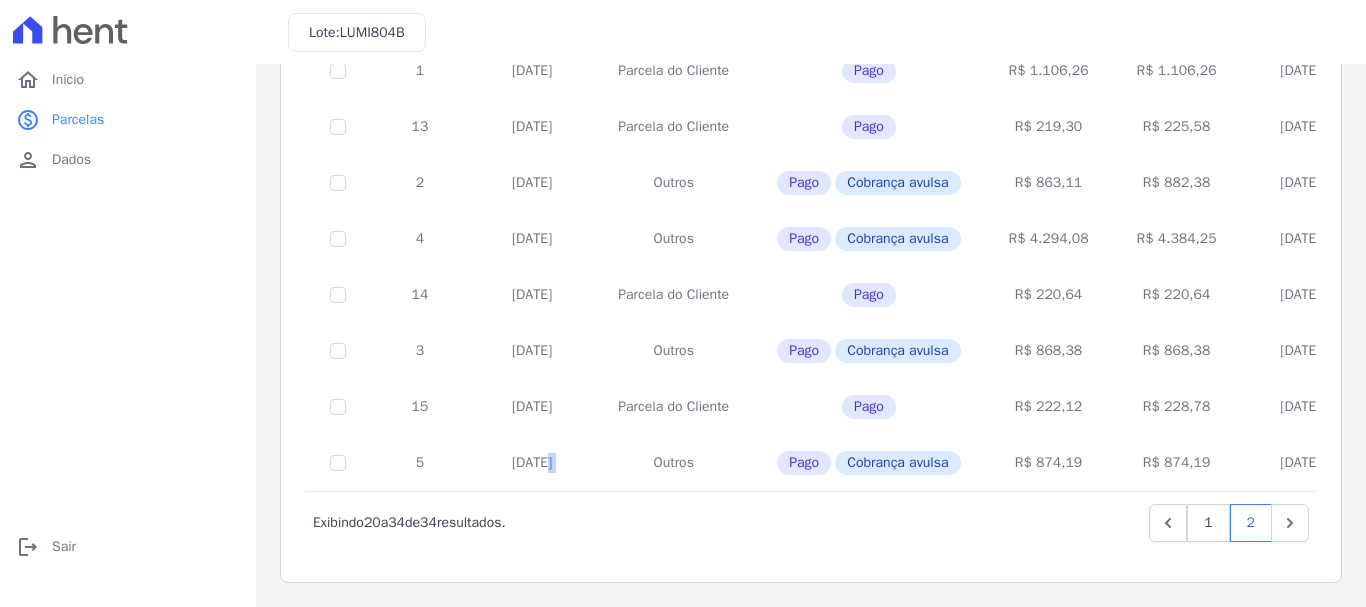 click on "01/01/2025" at bounding box center (532, 463) 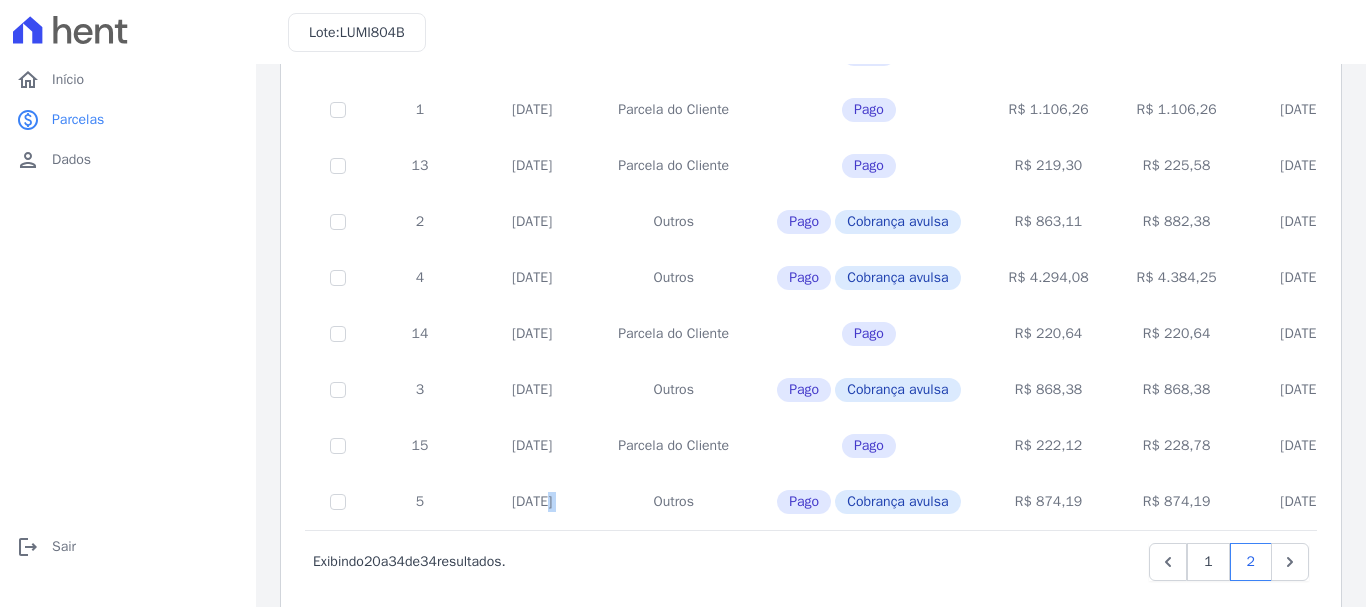 scroll, scrollTop: 582, scrollLeft: 0, axis: vertical 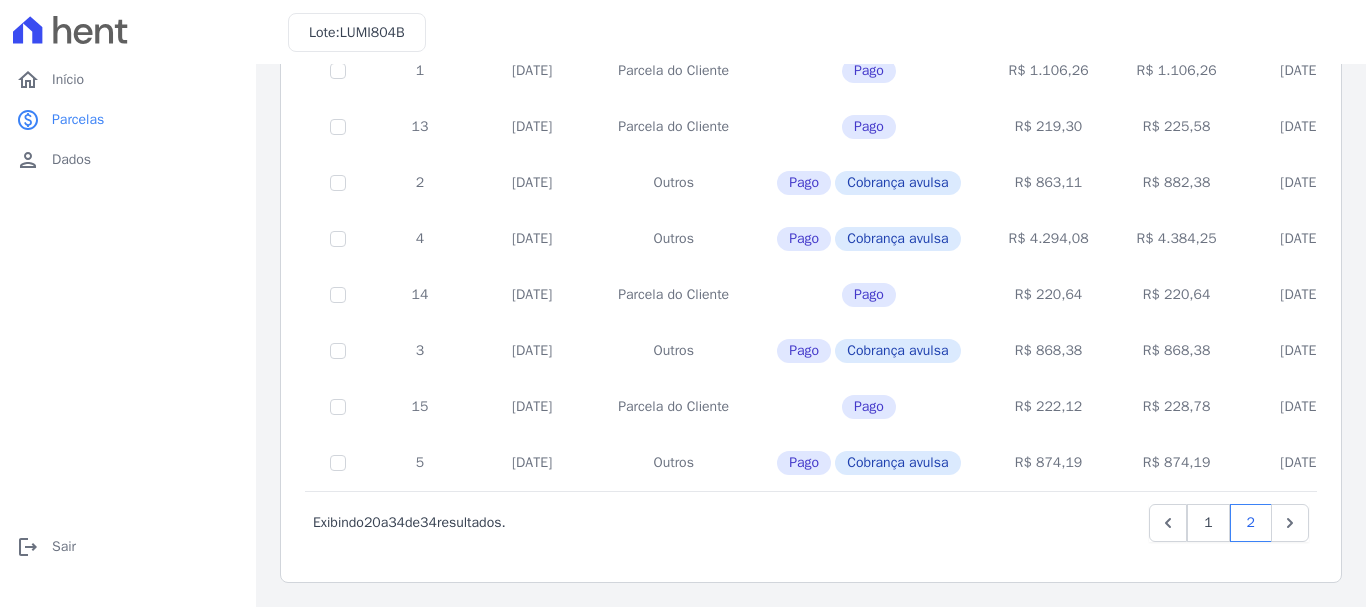 click on "R$ 874,19" at bounding box center (1177, 463) 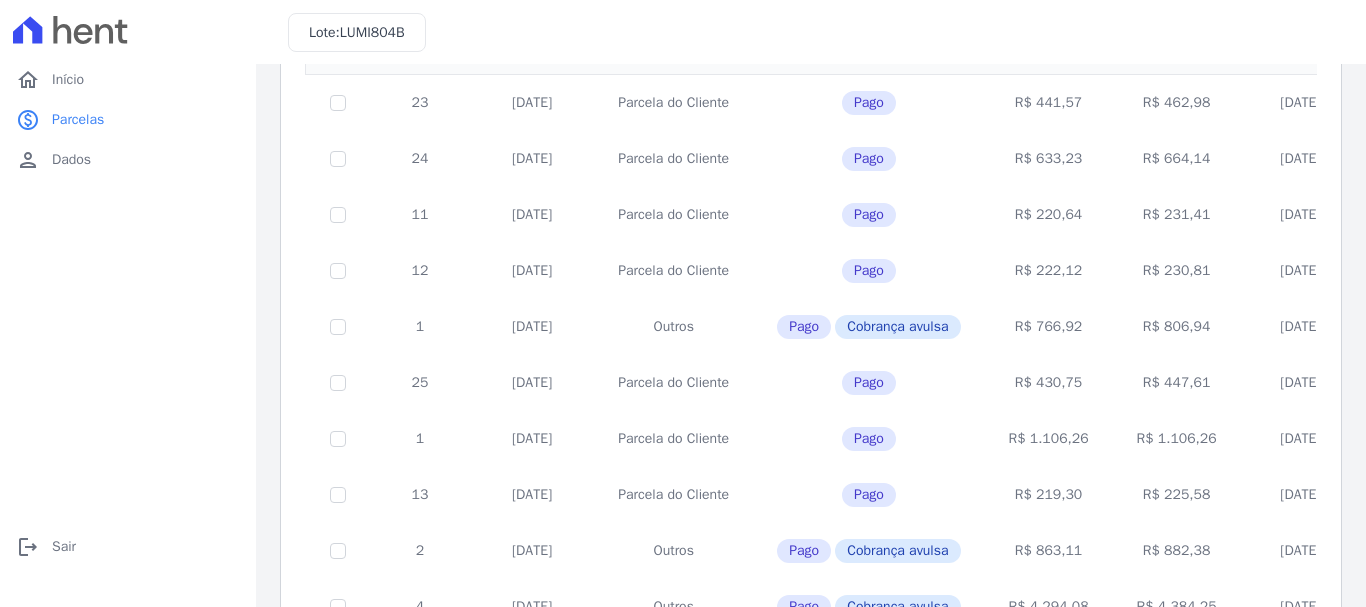scroll, scrollTop: 582, scrollLeft: 0, axis: vertical 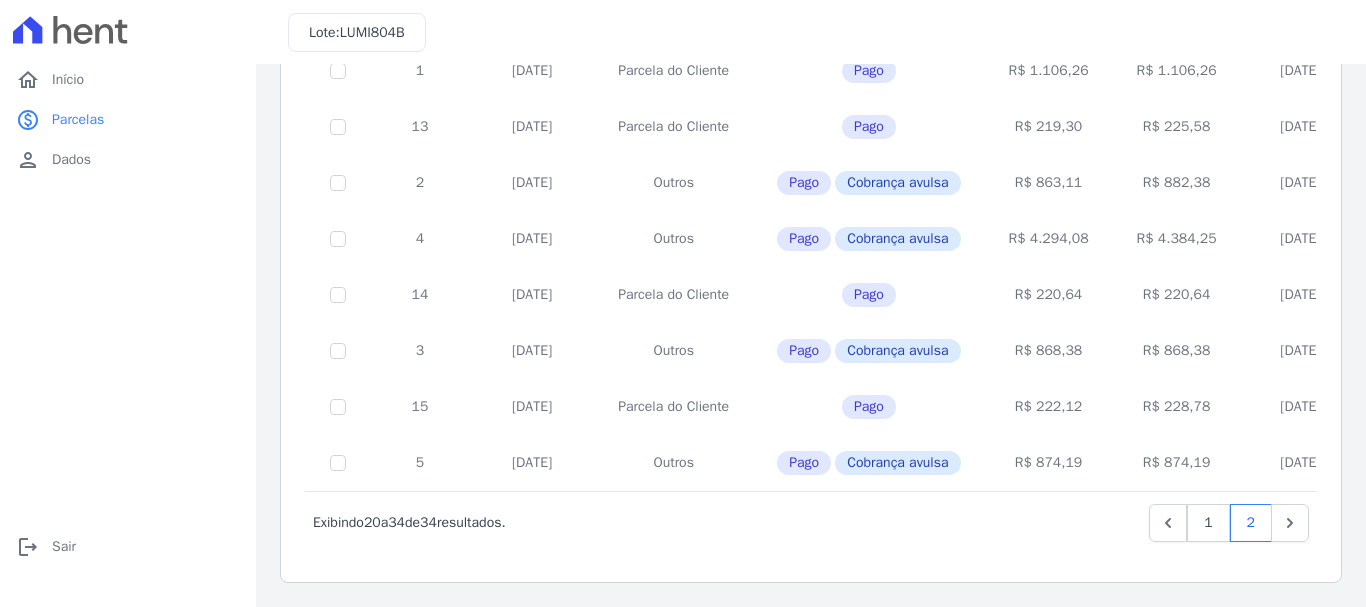 click on "R$ 868,38" at bounding box center (1177, 351) 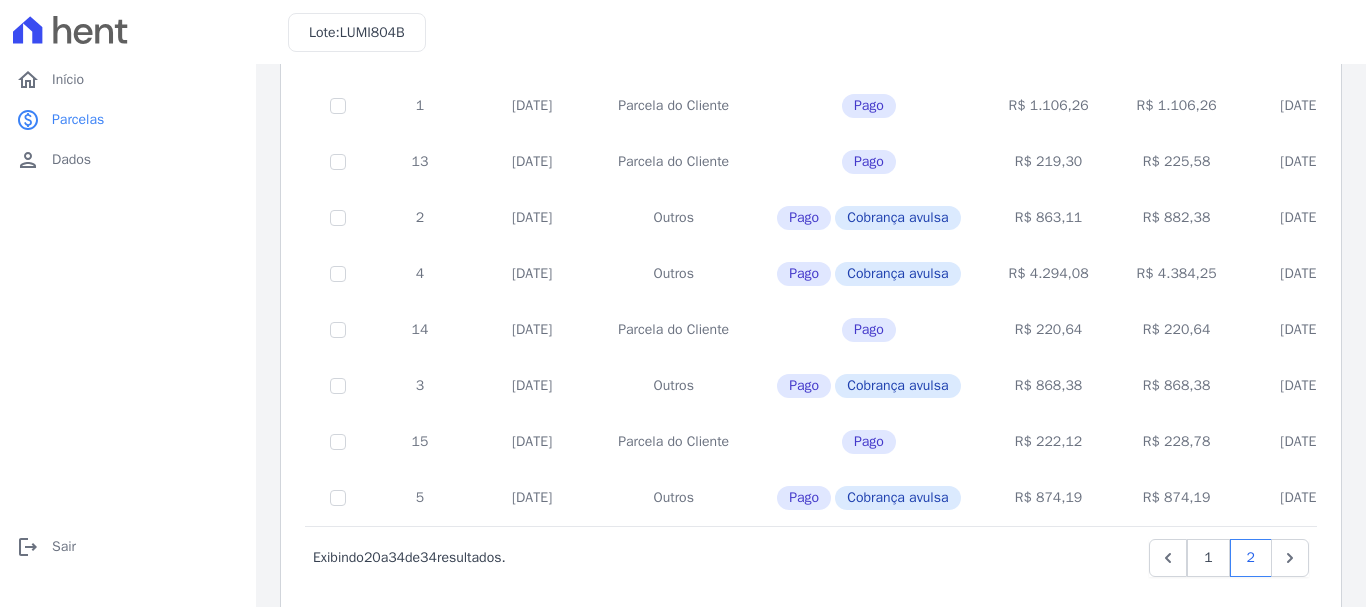 scroll, scrollTop: 582, scrollLeft: 0, axis: vertical 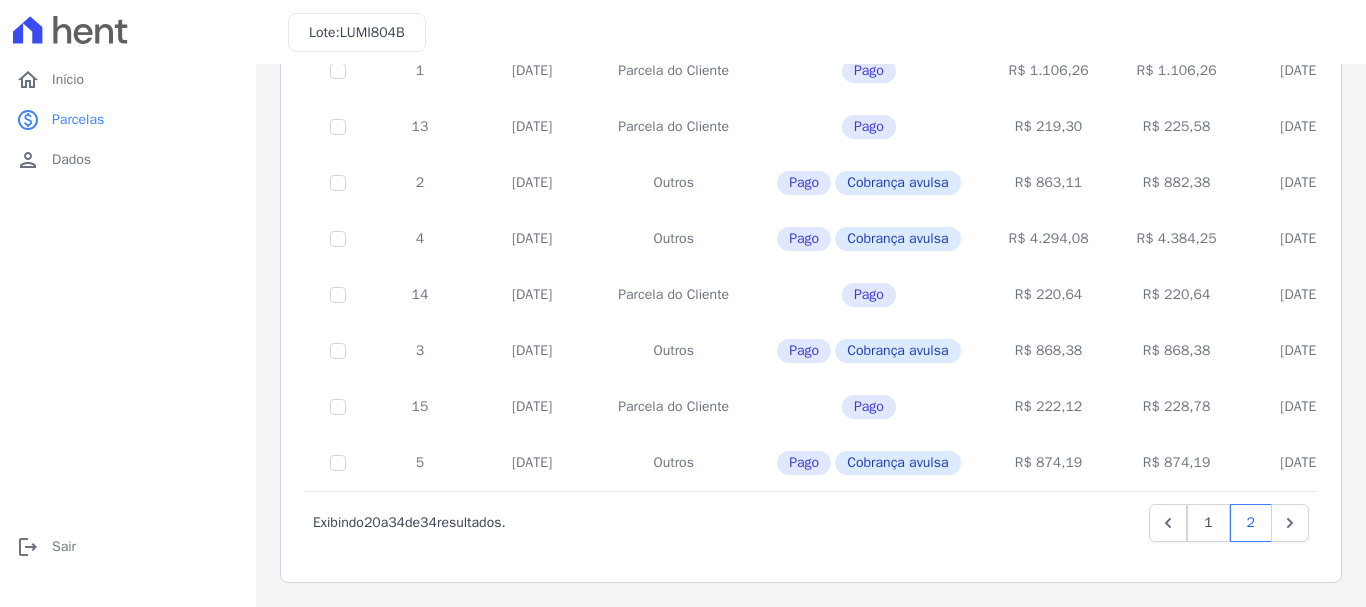 click on "R$ 4.384,25" at bounding box center (1177, 239) 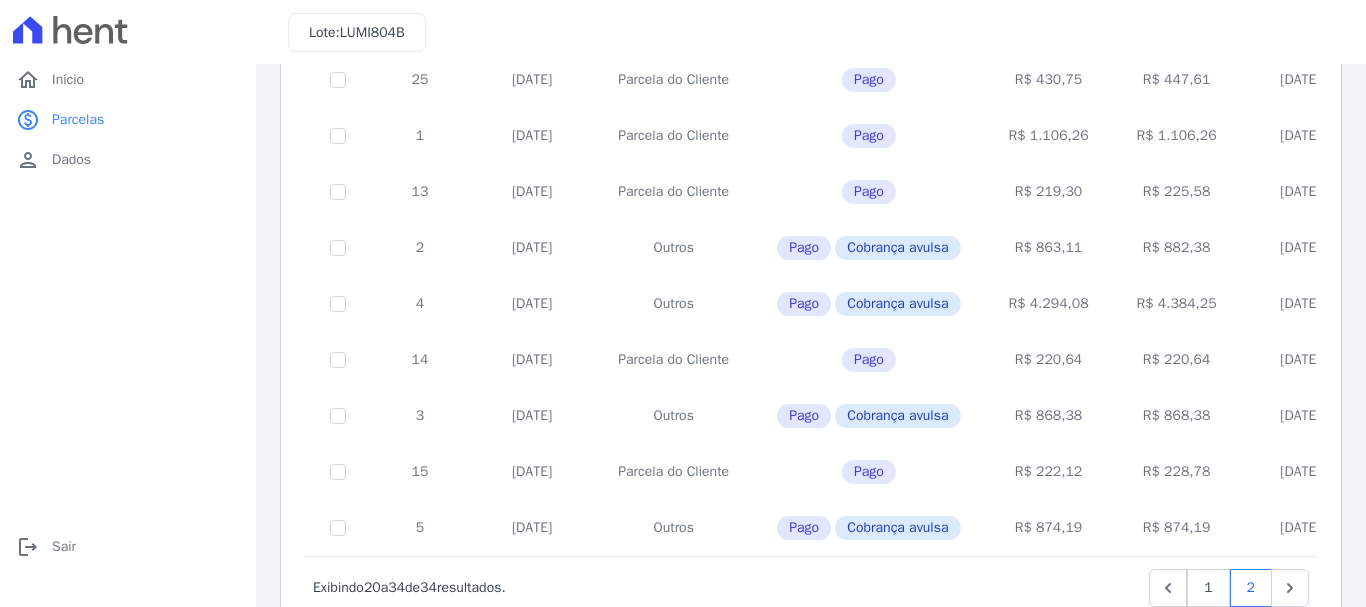 scroll, scrollTop: 482, scrollLeft: 0, axis: vertical 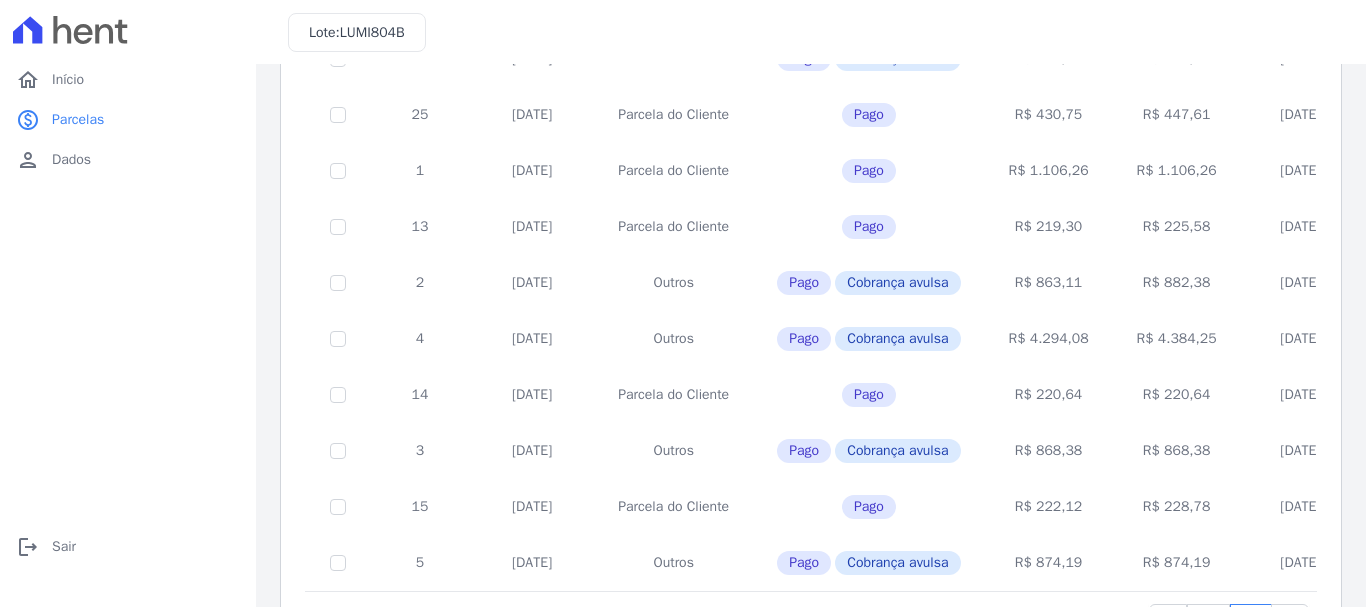 click on "R$ 1.106,26" at bounding box center (1177, 171) 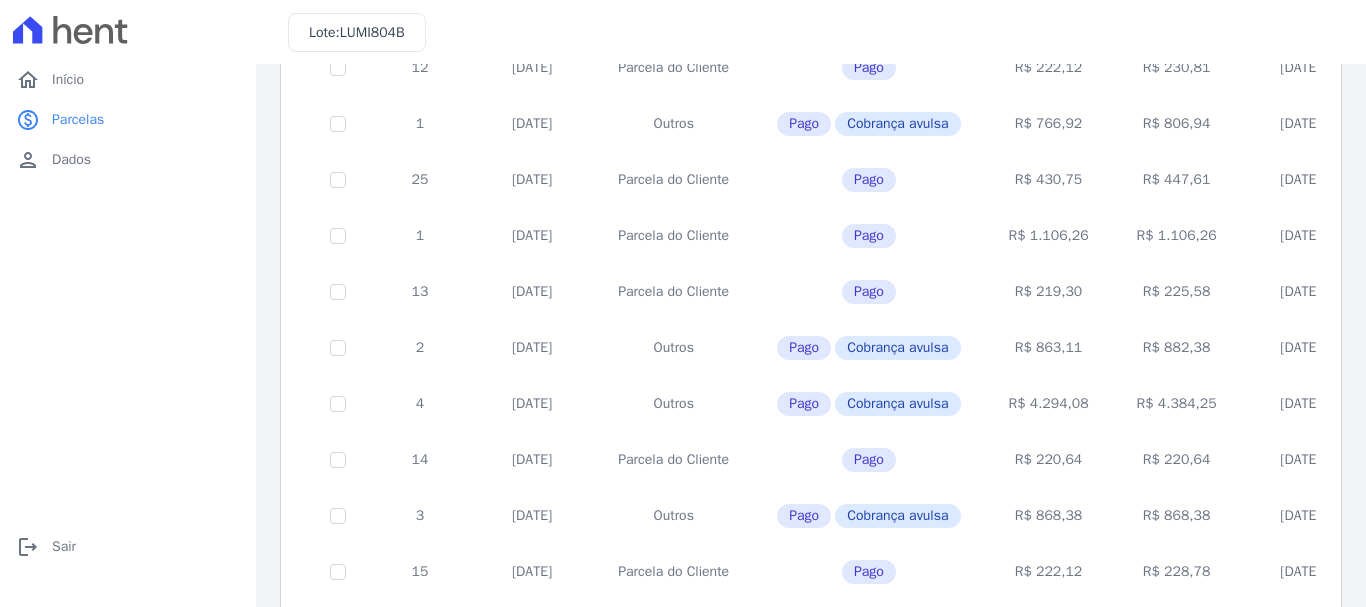 scroll, scrollTop: 382, scrollLeft: 0, axis: vertical 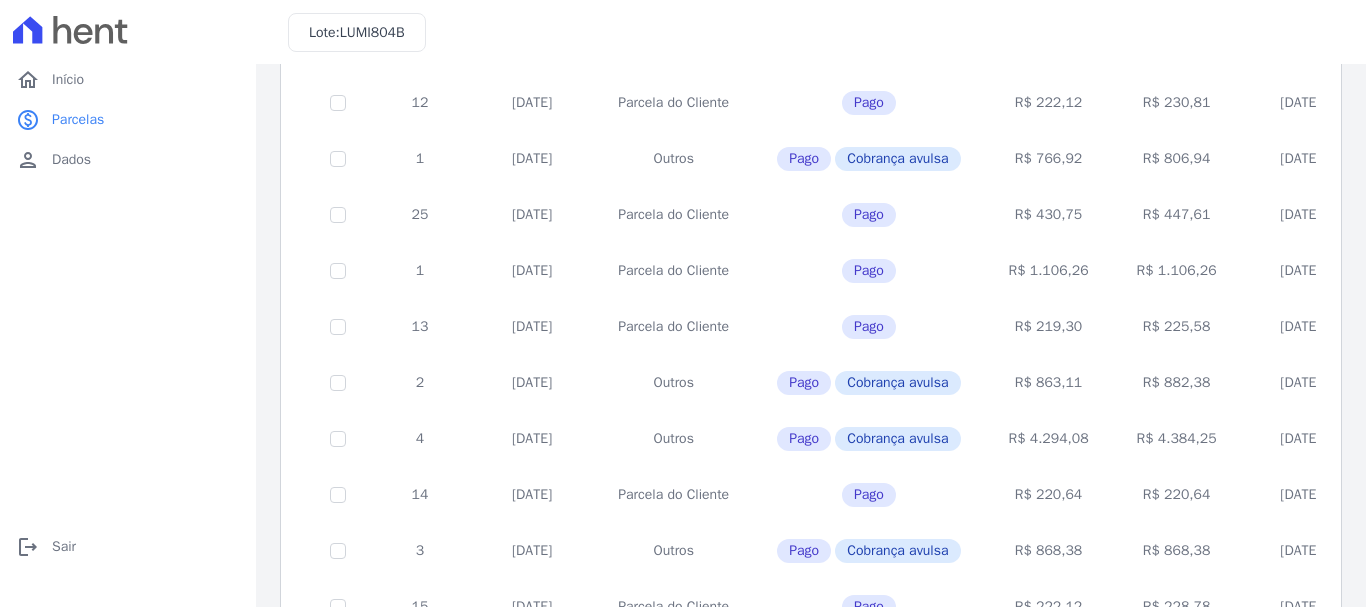 click on "R$ 806,94" at bounding box center (1177, 159) 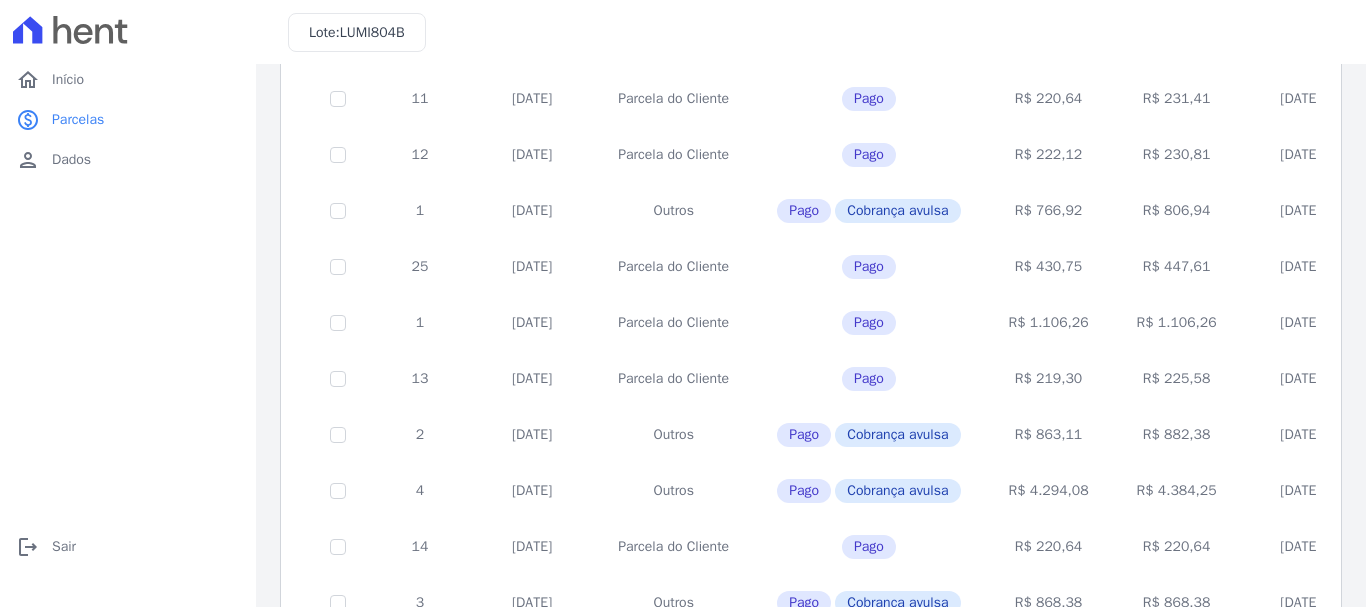 scroll, scrollTop: 282, scrollLeft: 0, axis: vertical 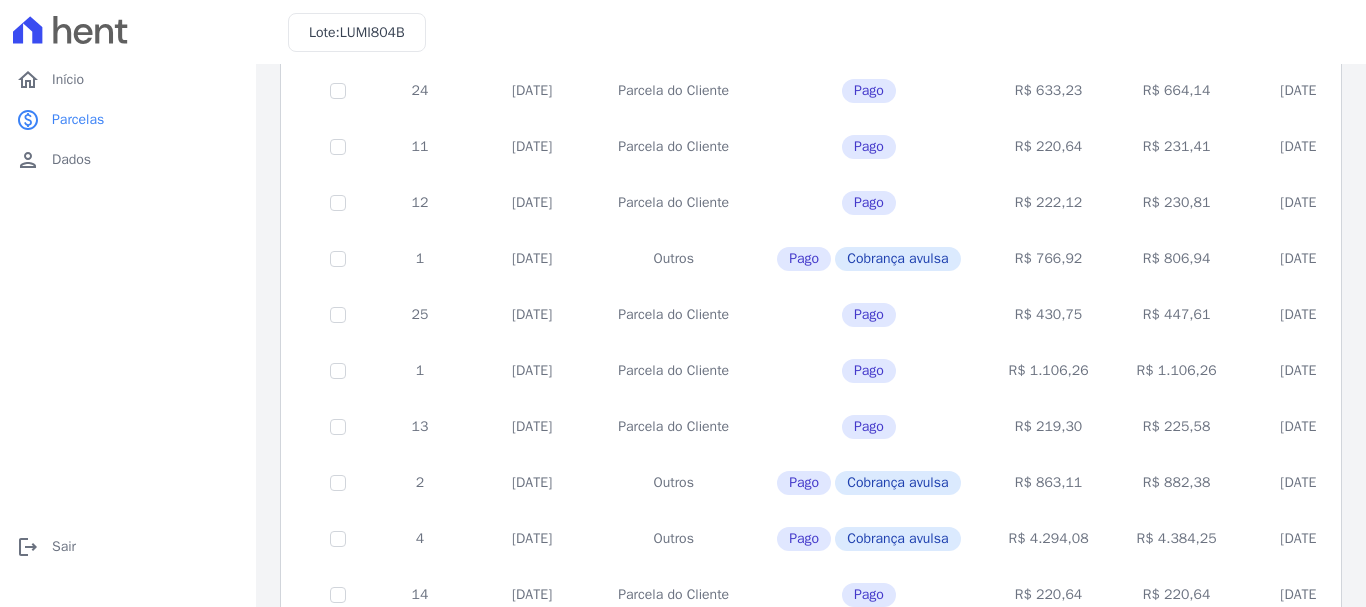 click on "R$ 230,81" at bounding box center (1177, 203) 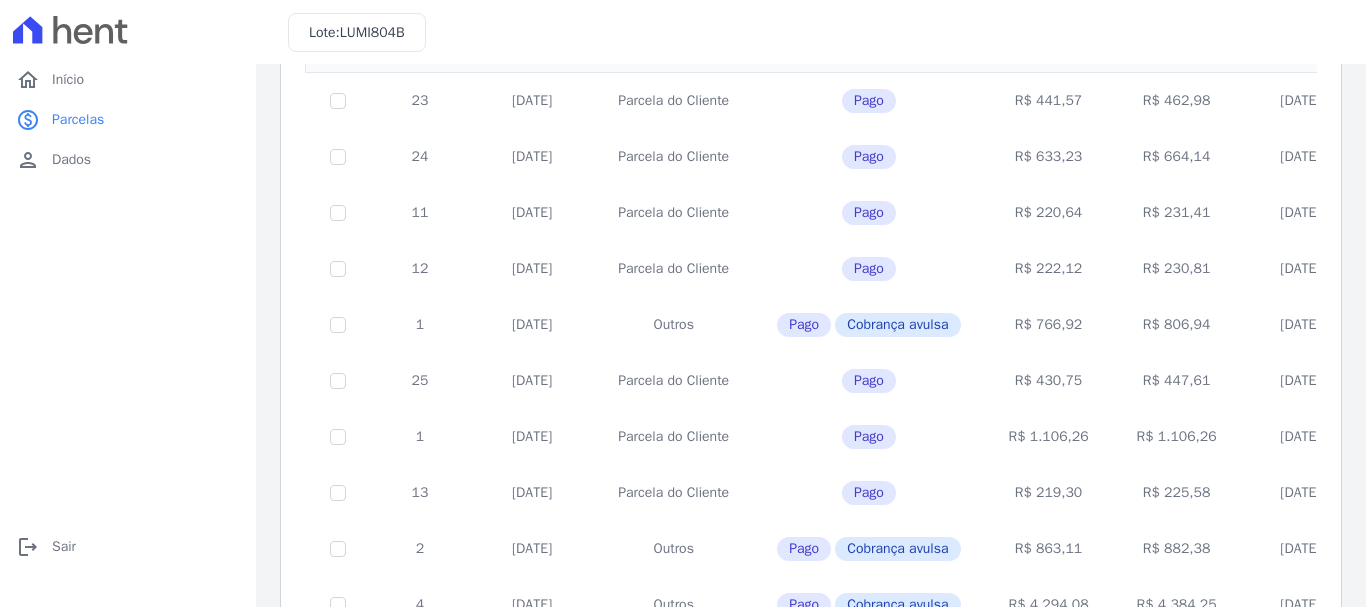 scroll, scrollTop: 182, scrollLeft: 0, axis: vertical 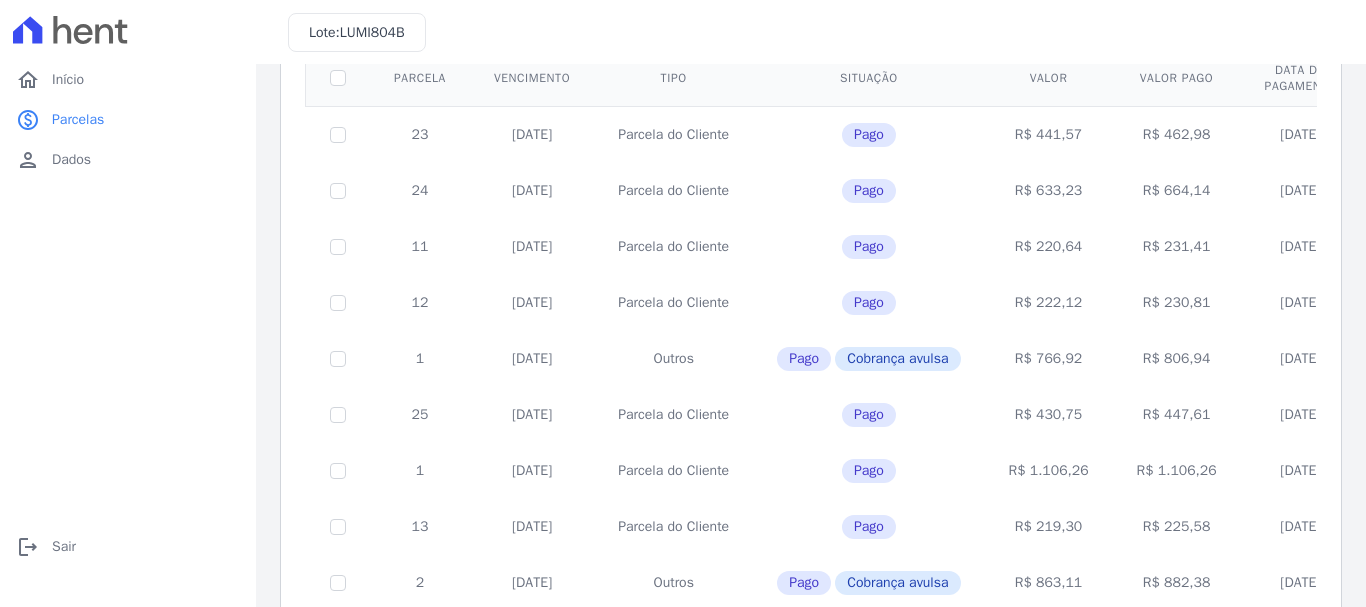 click on "R$ 664,14" at bounding box center (1177, 191) 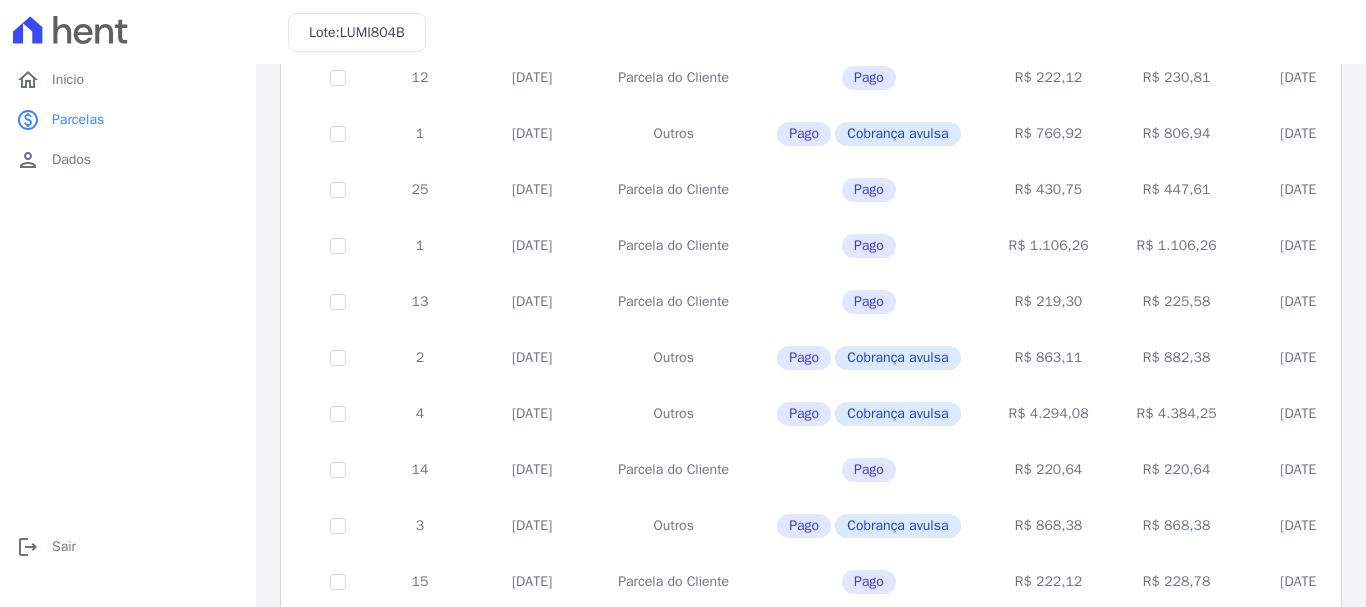 scroll, scrollTop: 582, scrollLeft: 0, axis: vertical 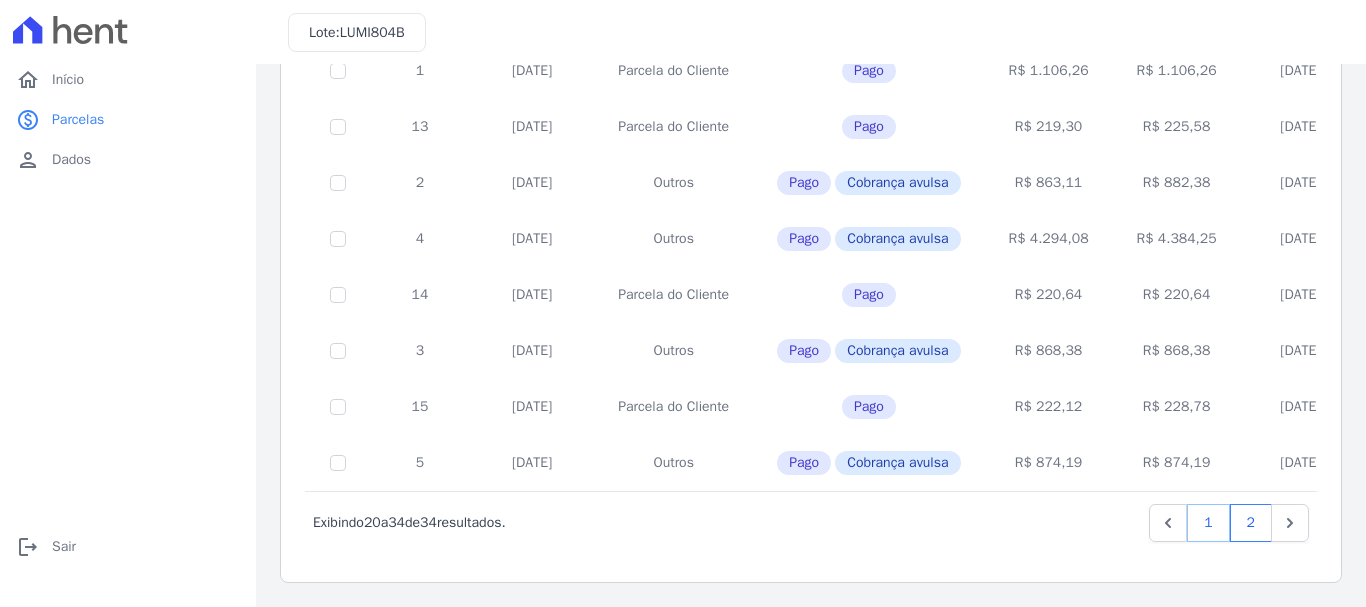 click on "1" at bounding box center [1208, 523] 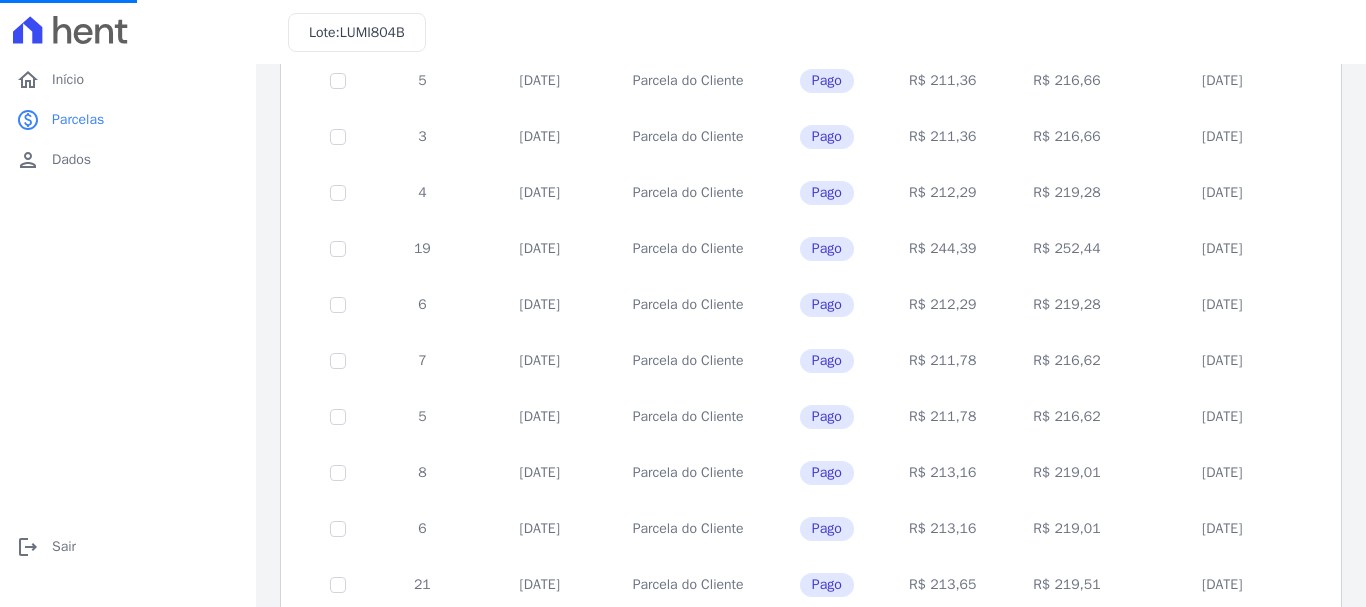 scroll, scrollTop: 660, scrollLeft: 0, axis: vertical 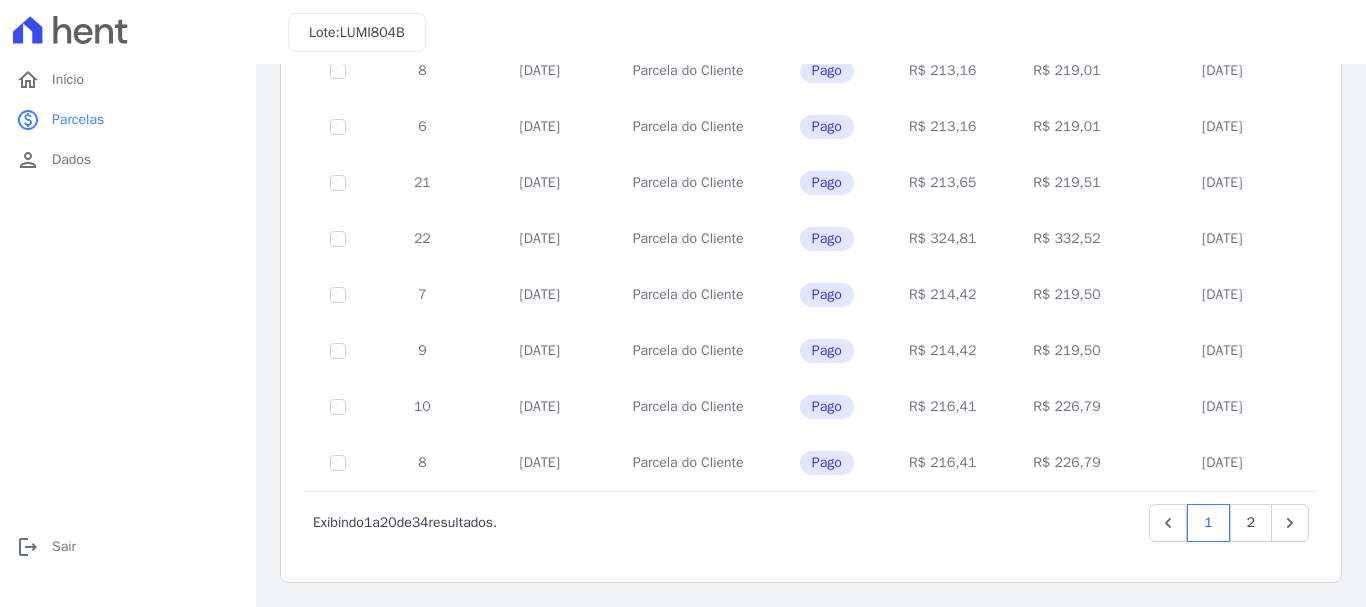 click on "R$ 226,79" at bounding box center (1066, 463) 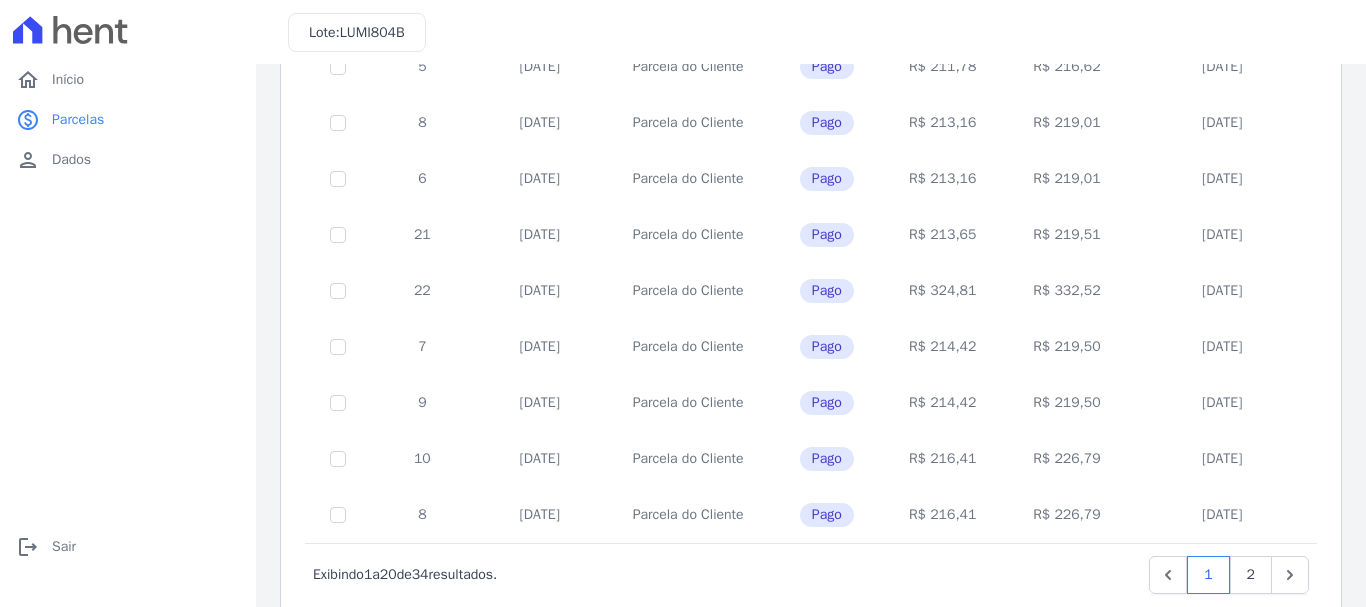 scroll, scrollTop: 802, scrollLeft: 0, axis: vertical 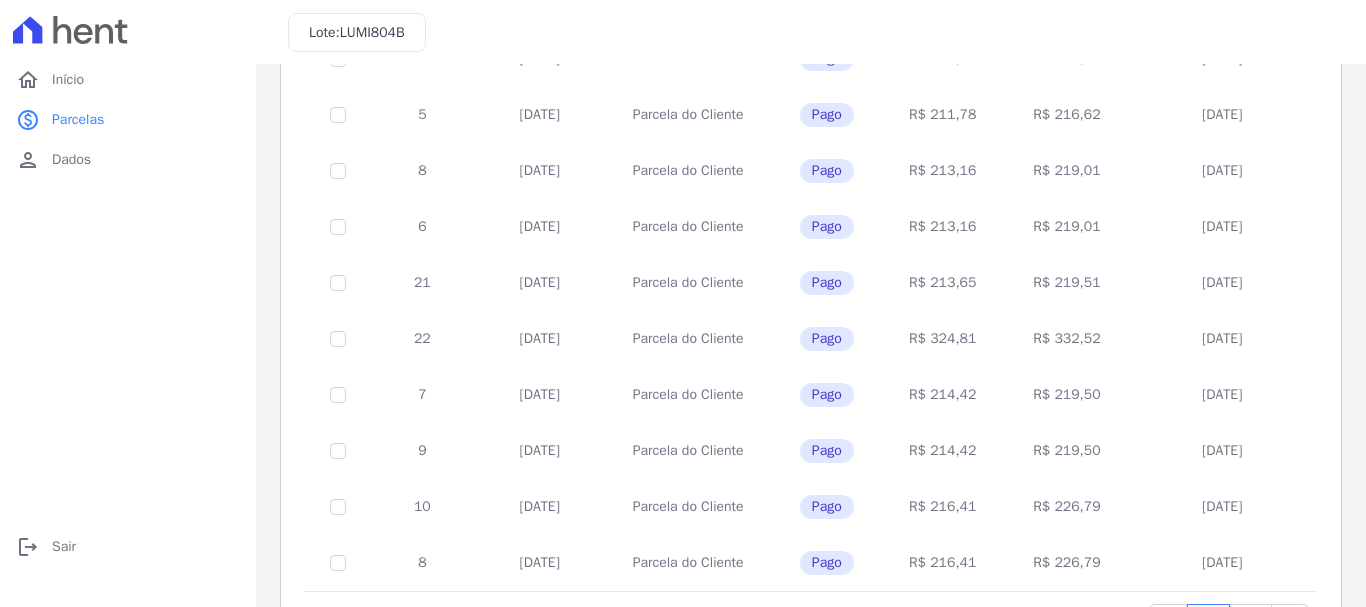 click on "R$ 219,01" at bounding box center (1066, 171) 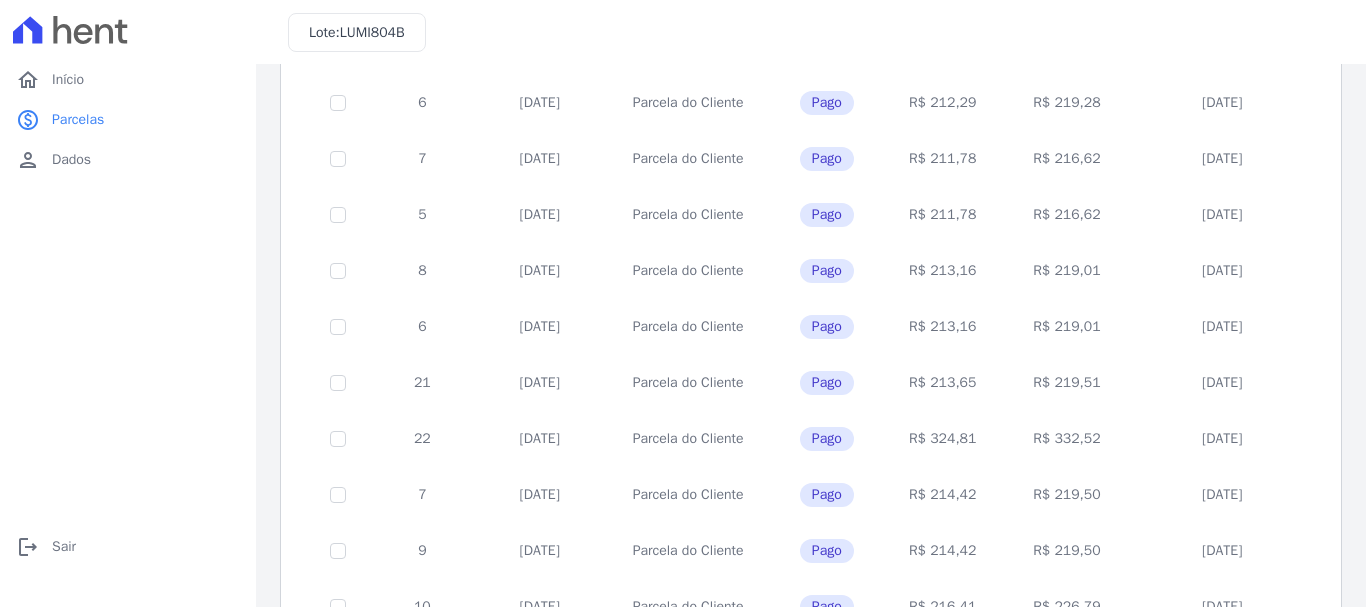 click on "R$ 216,62" at bounding box center [1066, 215] 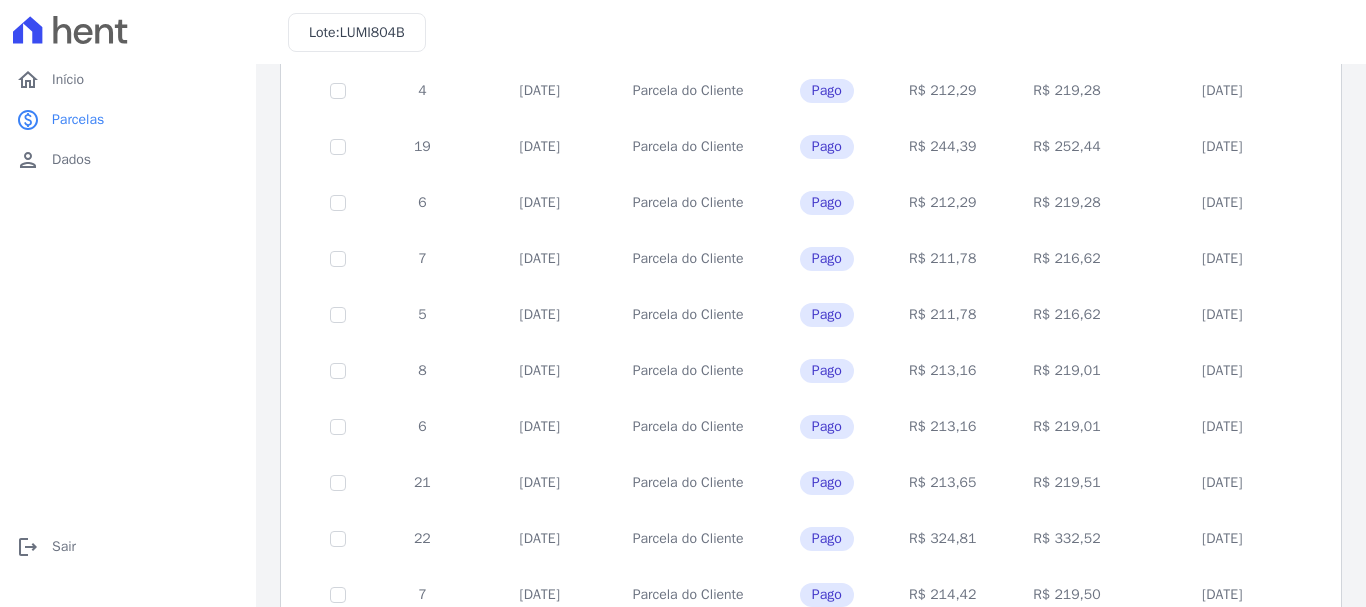click on "R$ 216,62" at bounding box center (1066, 259) 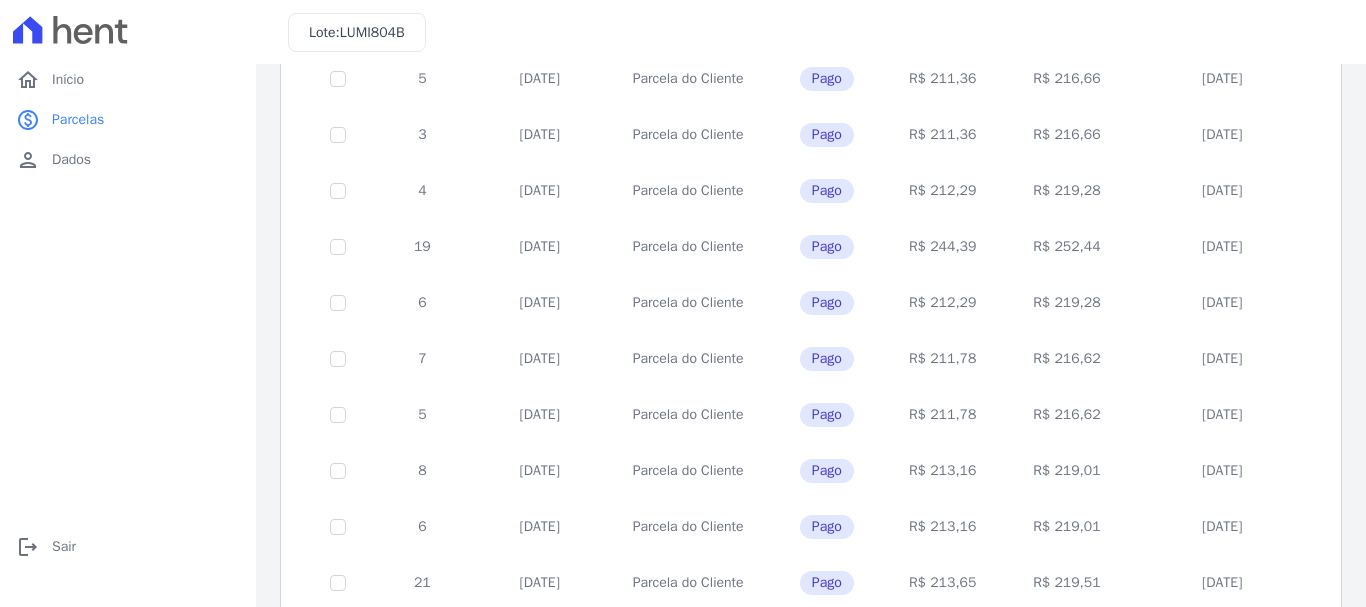 click on "R$ 252,44" at bounding box center [1066, 247] 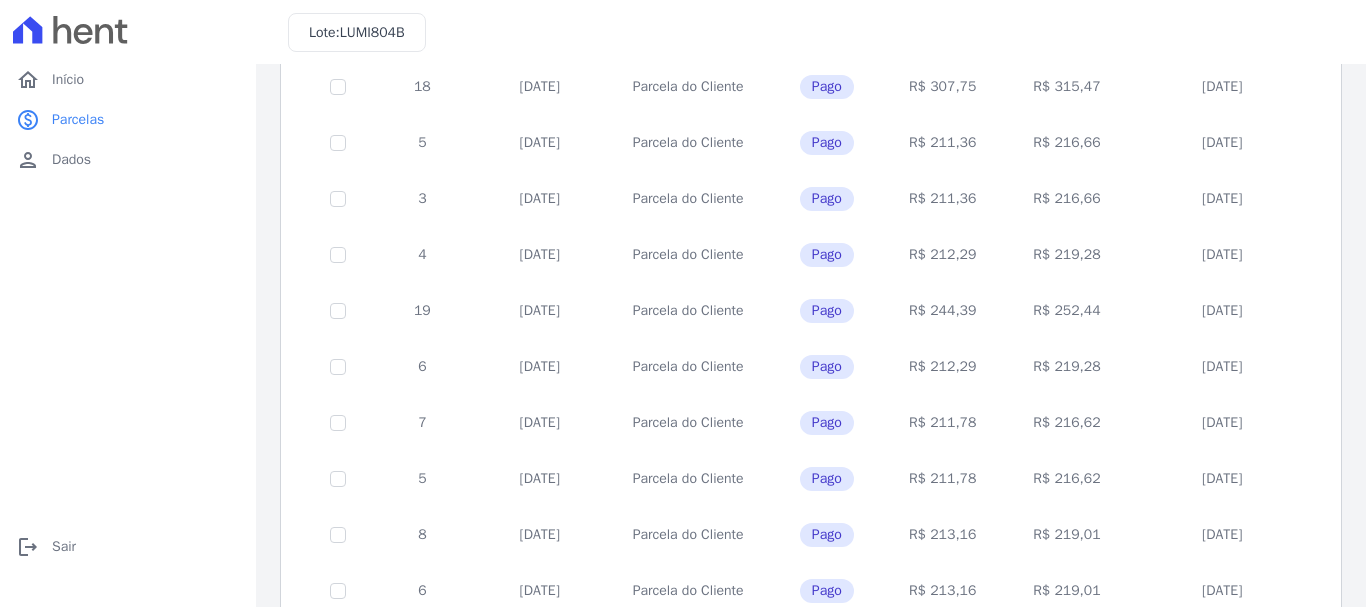scroll, scrollTop: 402, scrollLeft: 0, axis: vertical 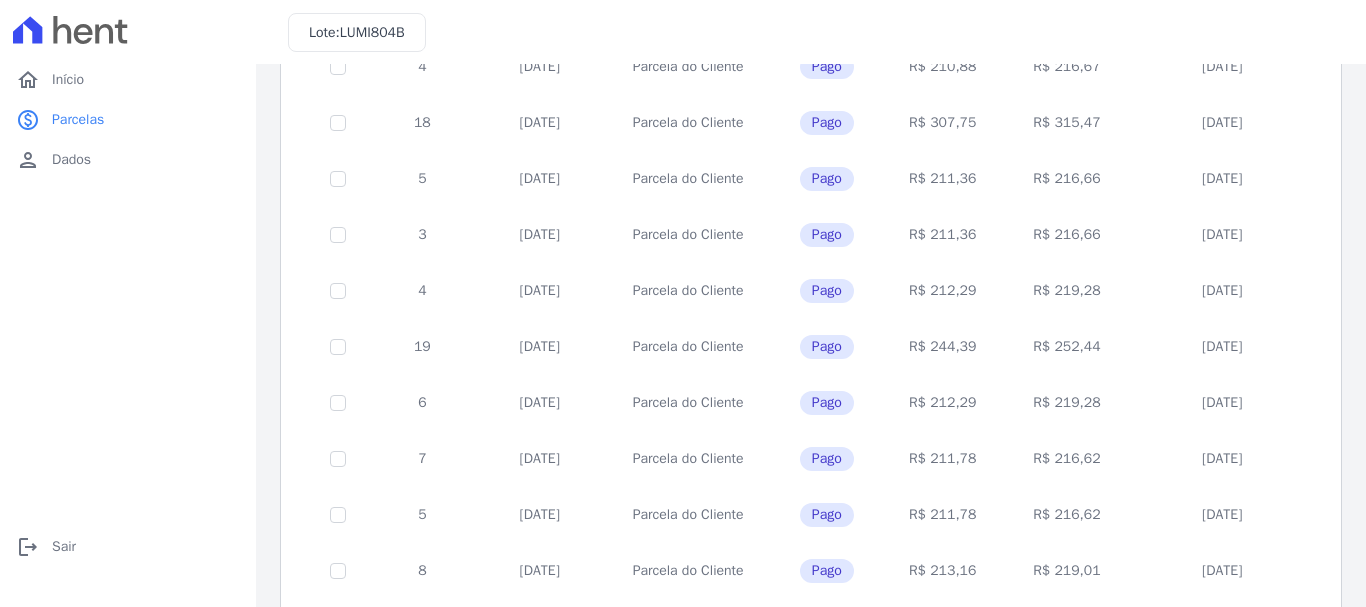 click on "R$ 216,66" at bounding box center [1066, 235] 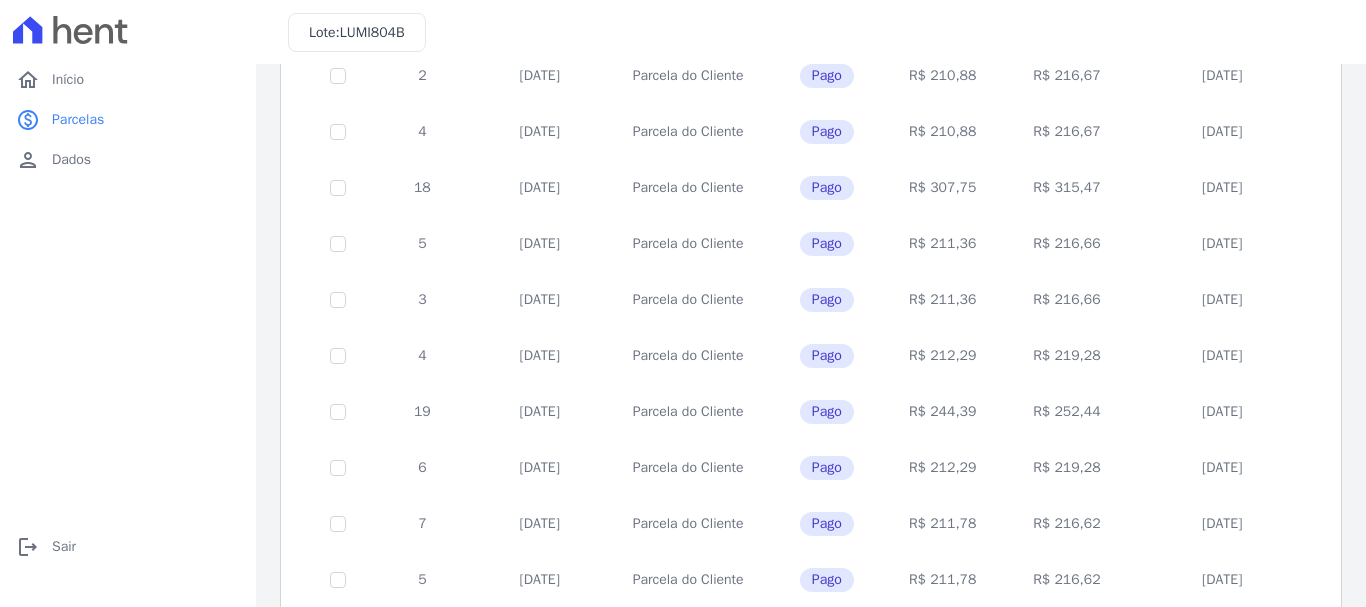 scroll, scrollTop: 302, scrollLeft: 0, axis: vertical 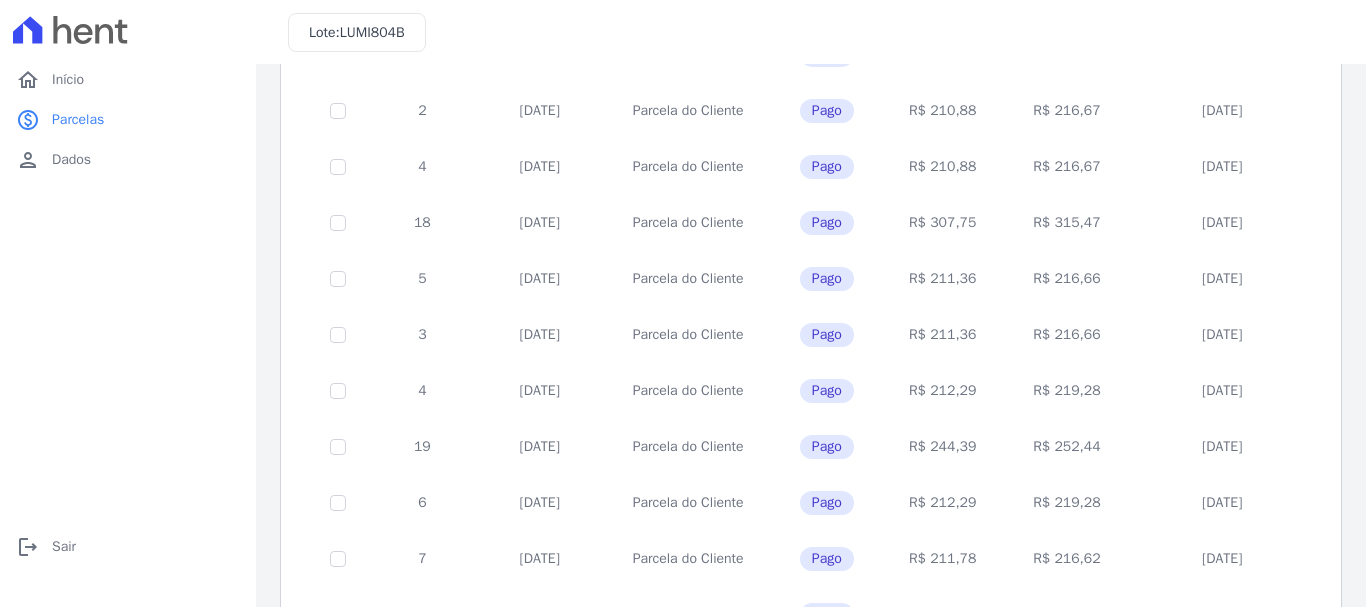 click on "R$ 216,66" at bounding box center (1066, 279) 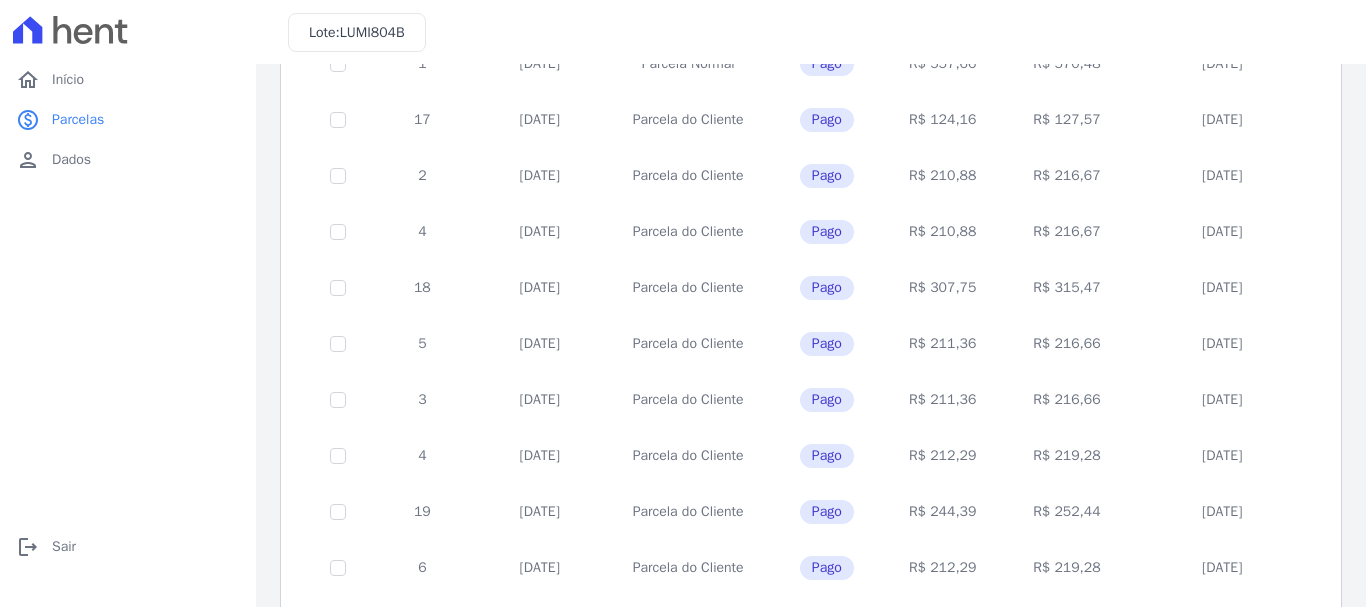 scroll, scrollTop: 202, scrollLeft: 0, axis: vertical 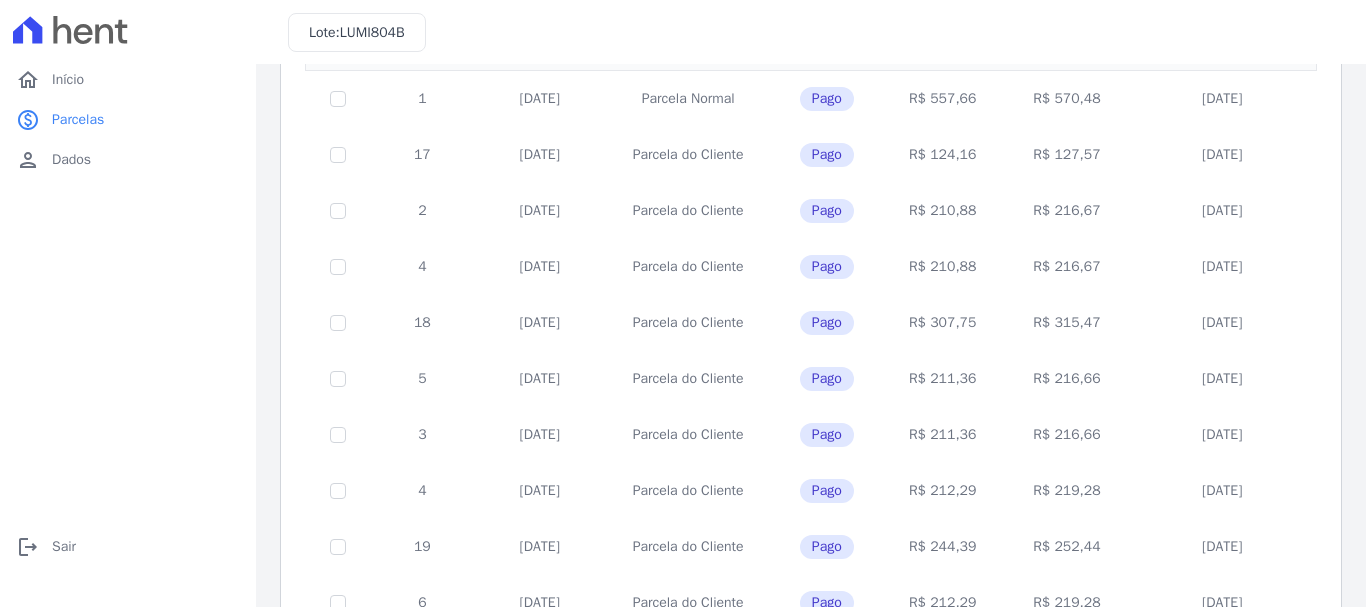 click on "R$ 216,67" at bounding box center (1066, 267) 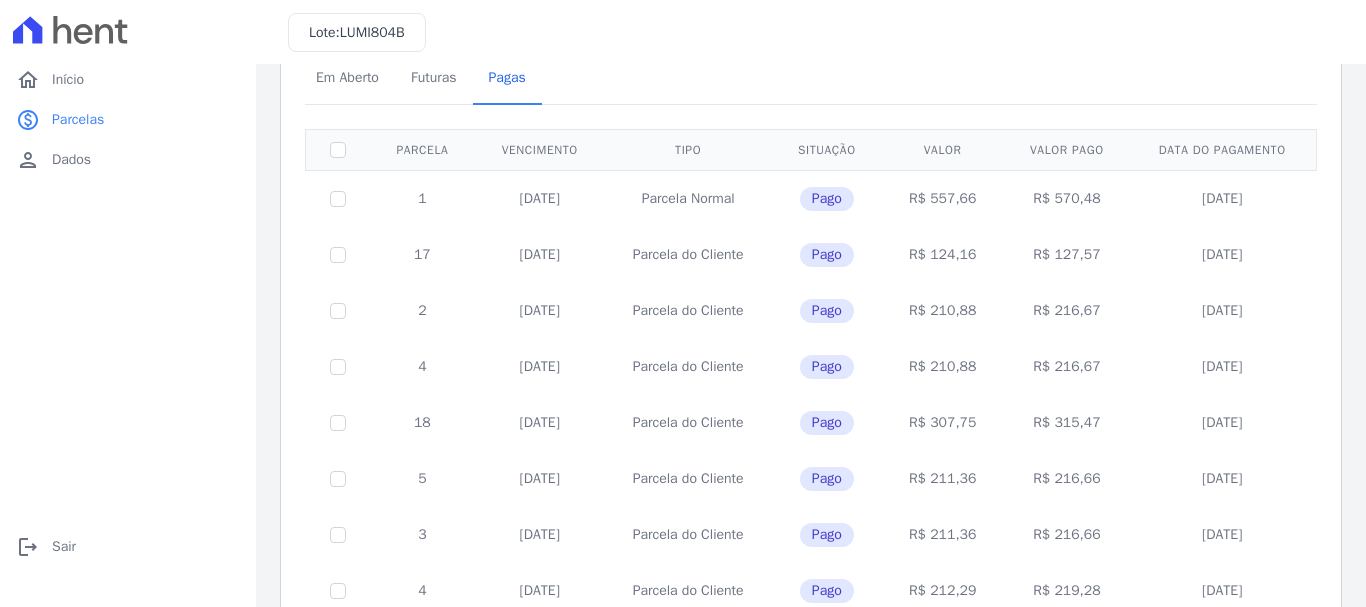 click on "R$ 570,48" at bounding box center [1066, 198] 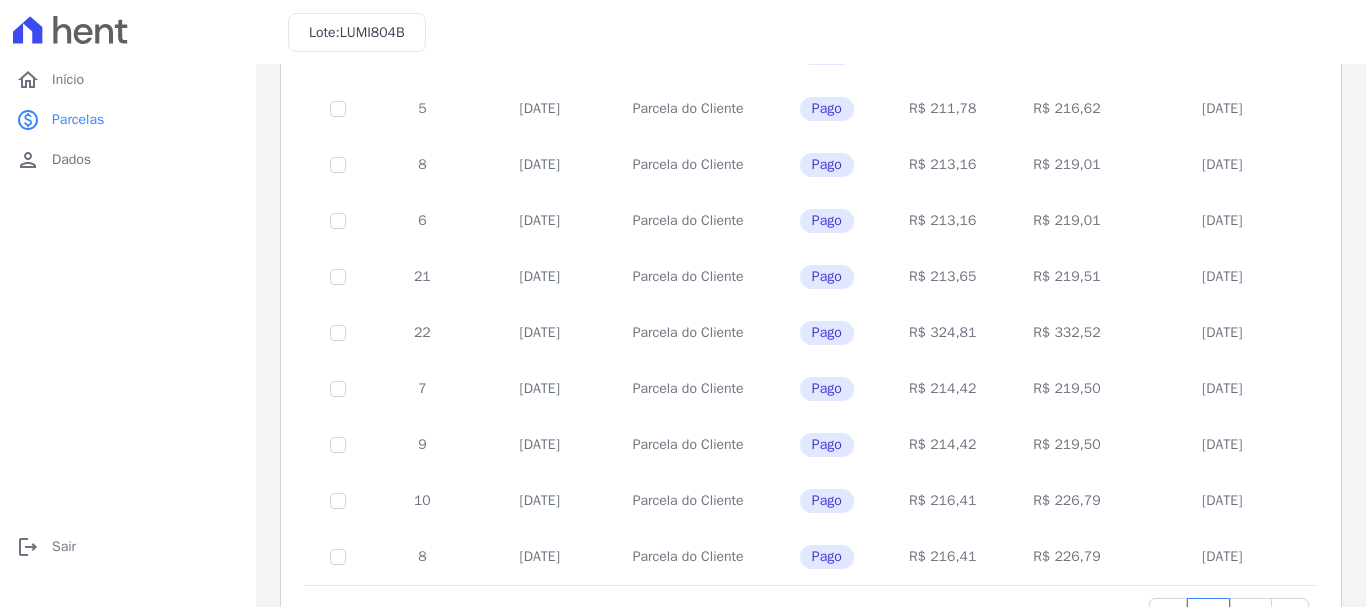 scroll, scrollTop: 902, scrollLeft: 0, axis: vertical 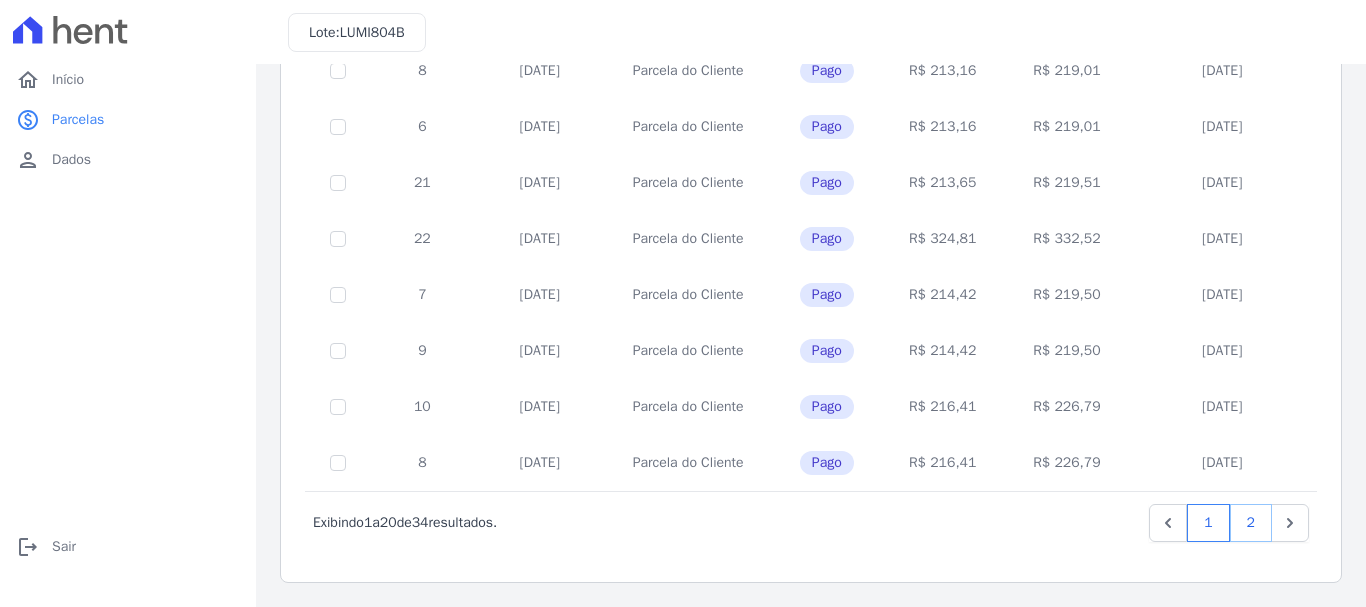 click on "2" at bounding box center [1251, 523] 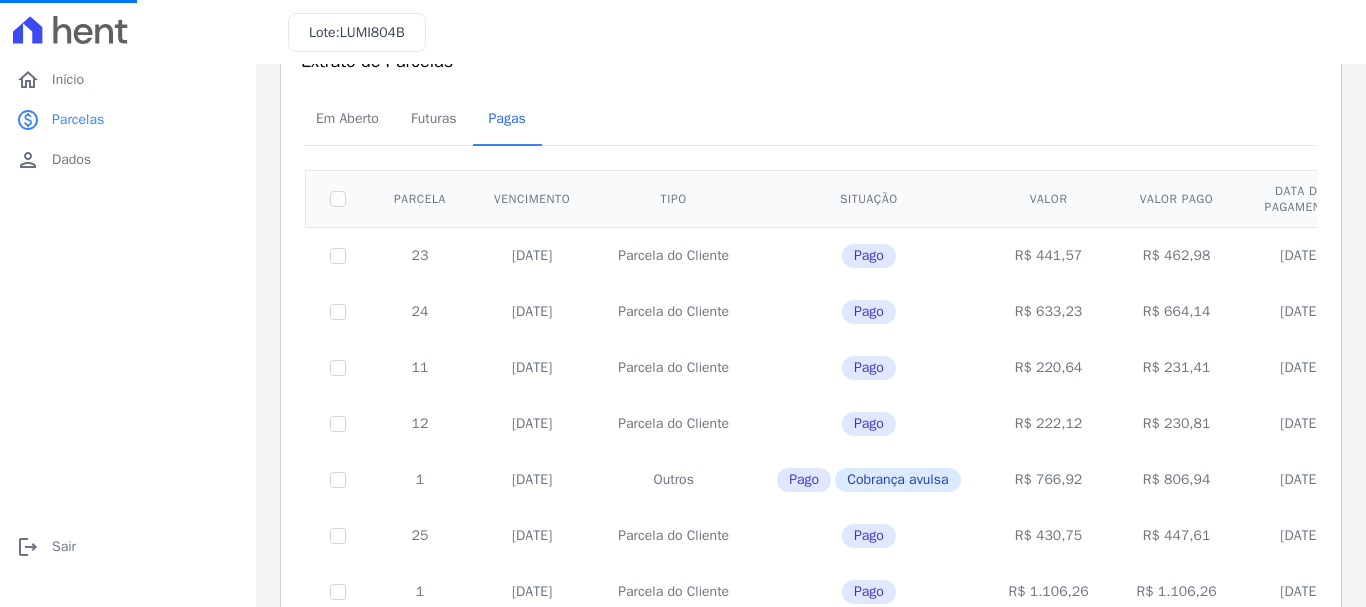 scroll, scrollTop: 0, scrollLeft: 0, axis: both 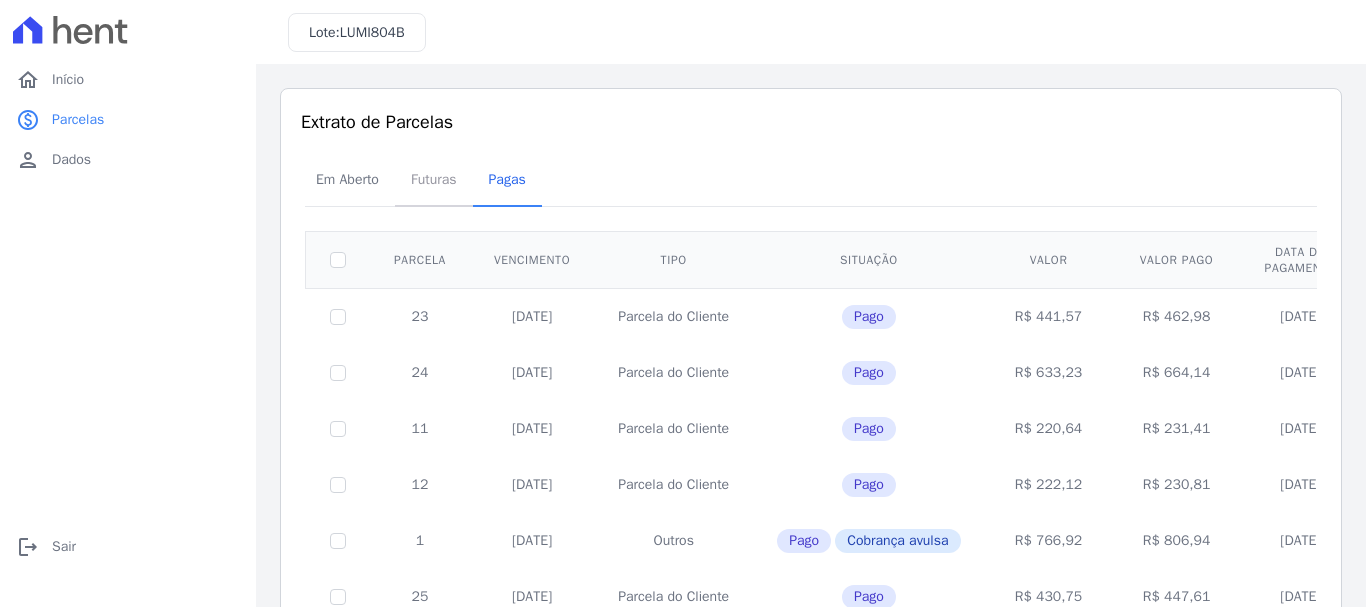 click on "Futuras" at bounding box center (434, 179) 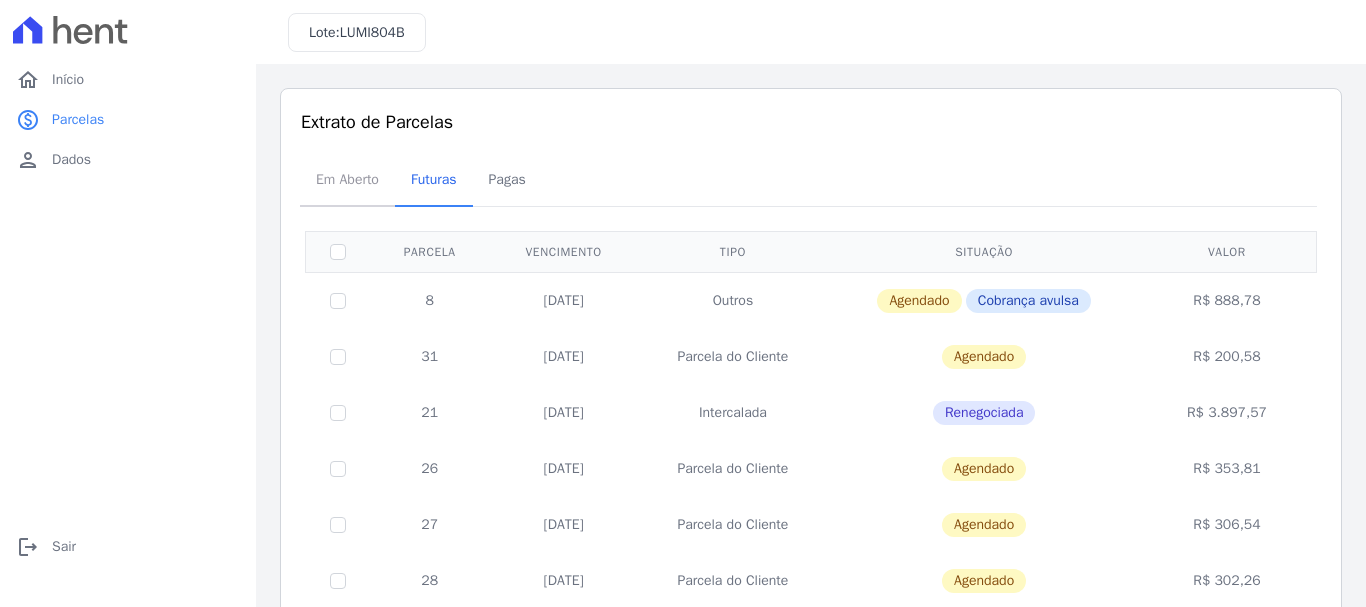 click on "Em Aberto" at bounding box center [347, 179] 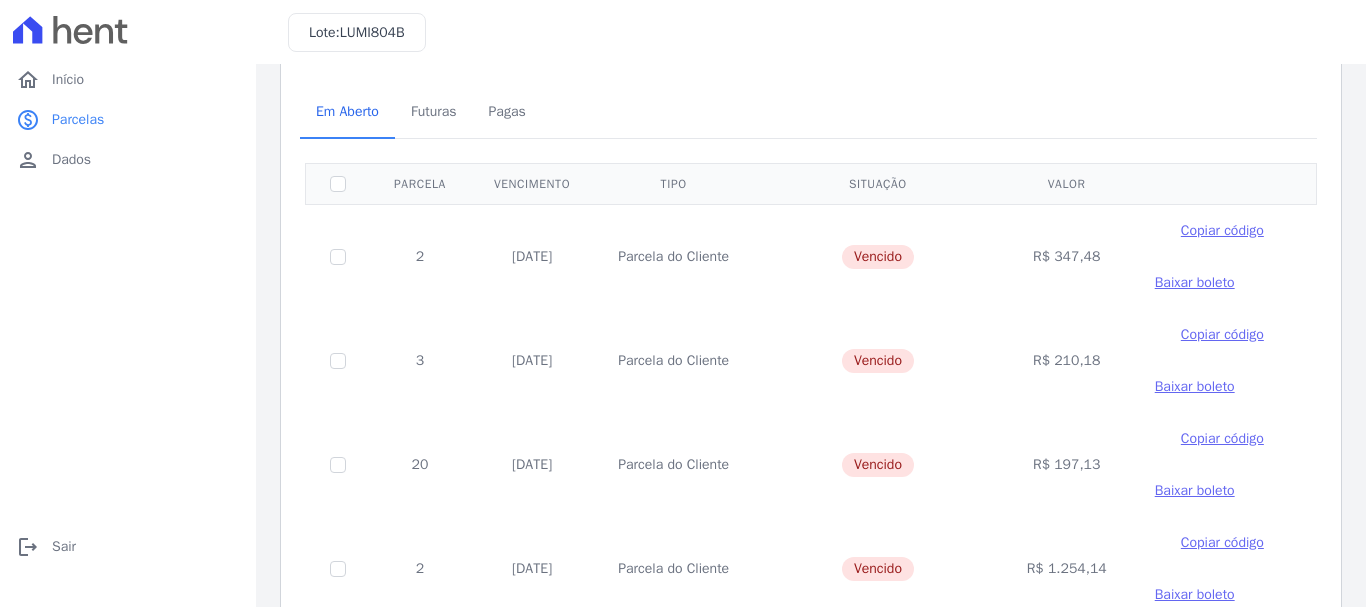 scroll, scrollTop: 100, scrollLeft: 0, axis: vertical 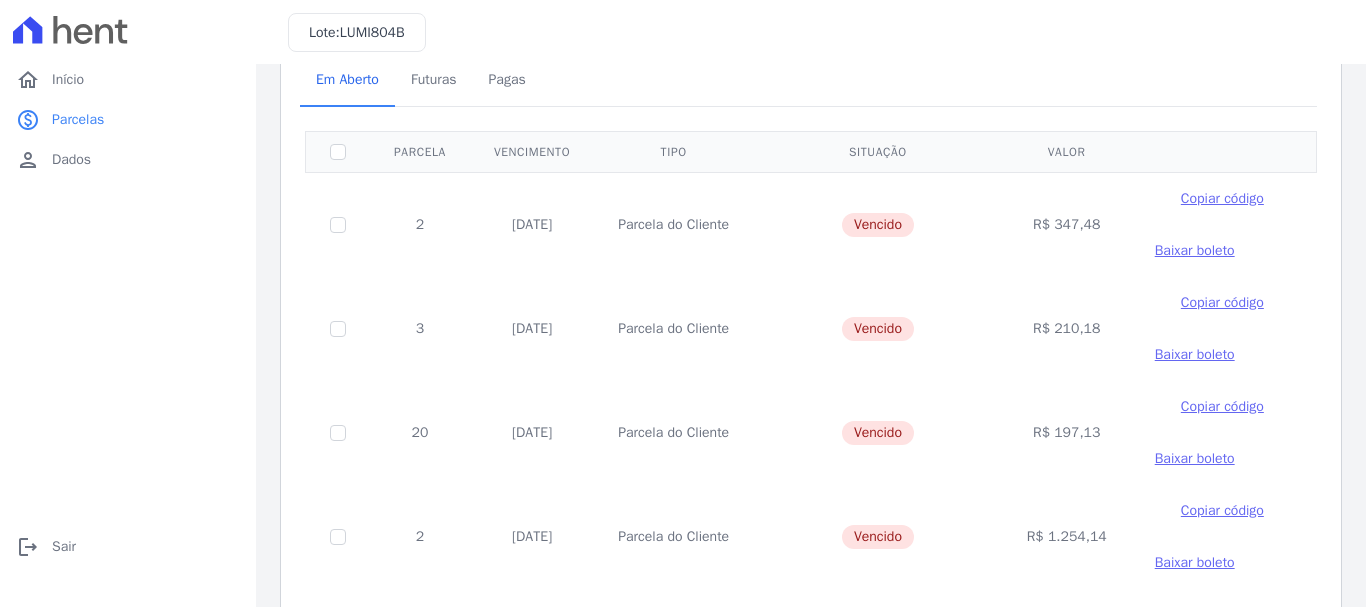 click on "R$ 347,48" at bounding box center (1067, 224) 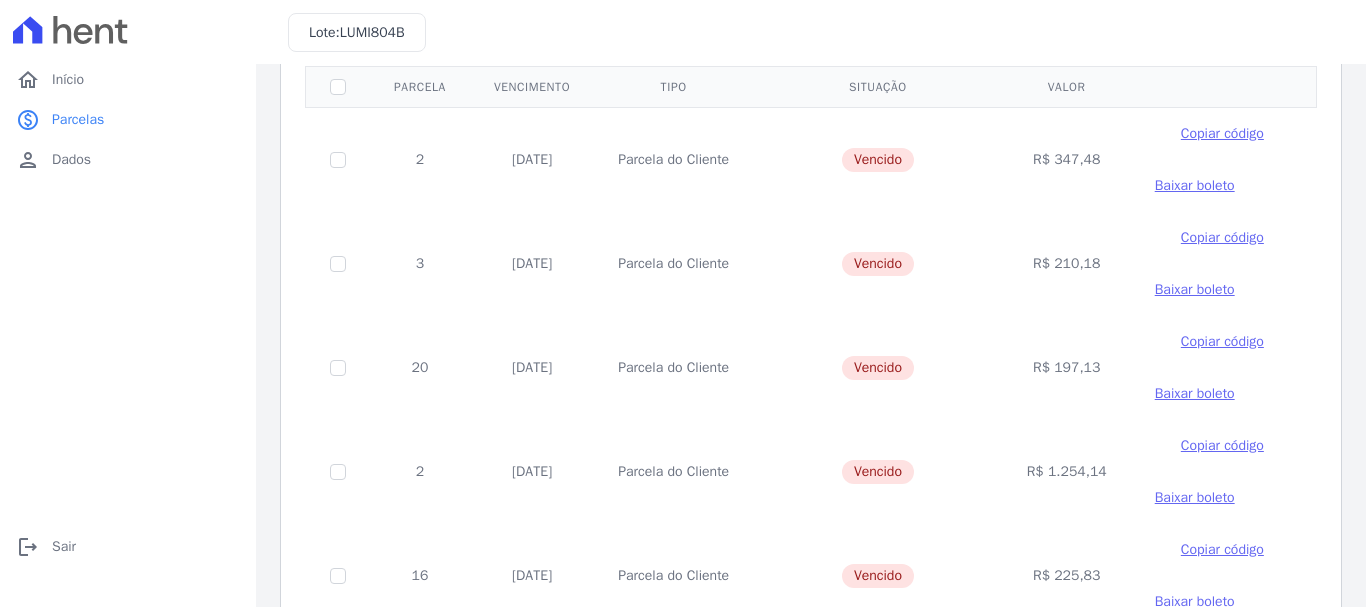 scroll, scrollTop: 200, scrollLeft: 0, axis: vertical 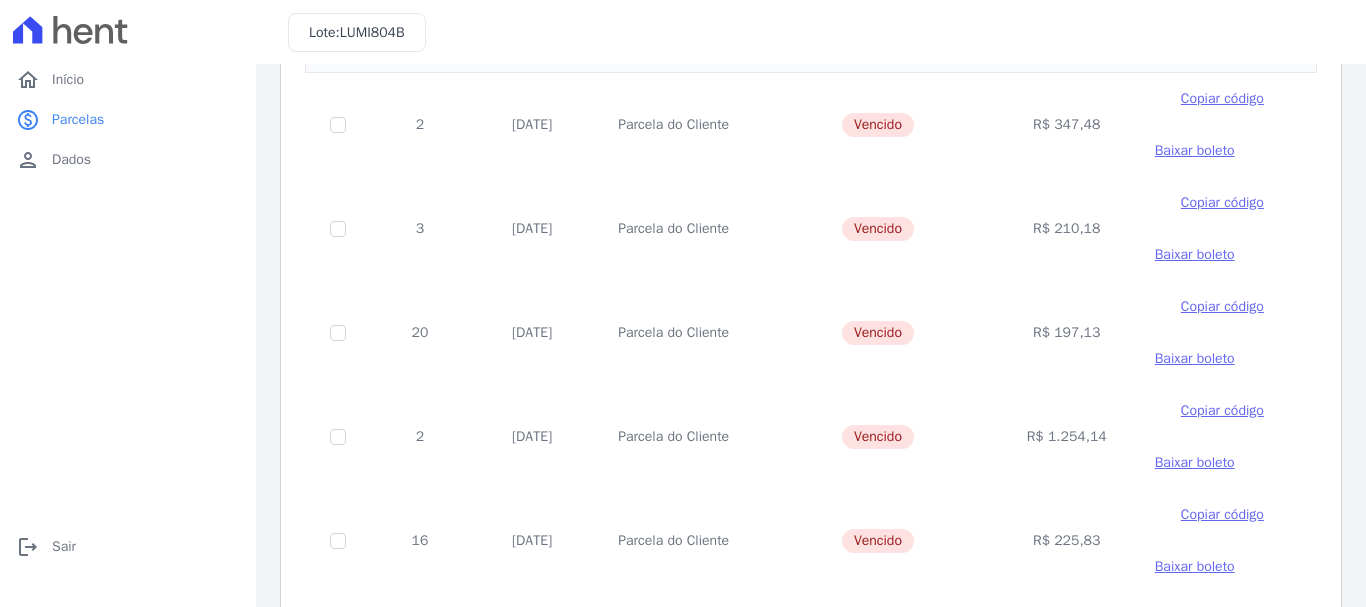 click on "R$ 1.254,14" at bounding box center (1067, 437) 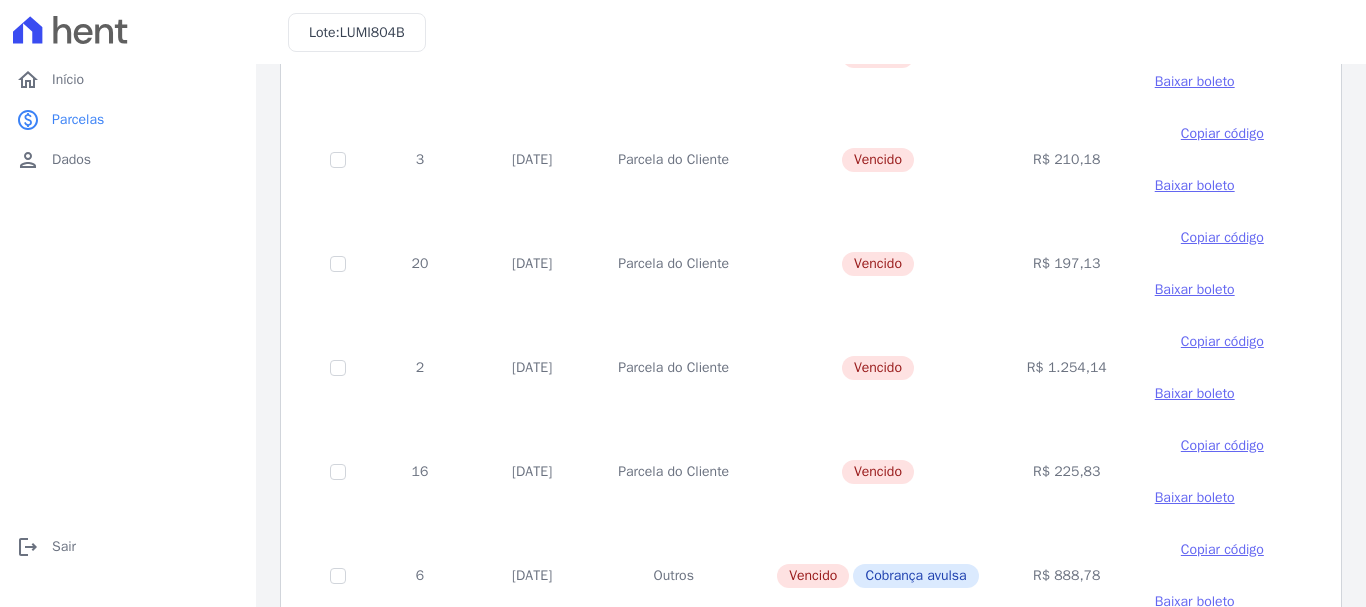 scroll, scrollTop: 300, scrollLeft: 0, axis: vertical 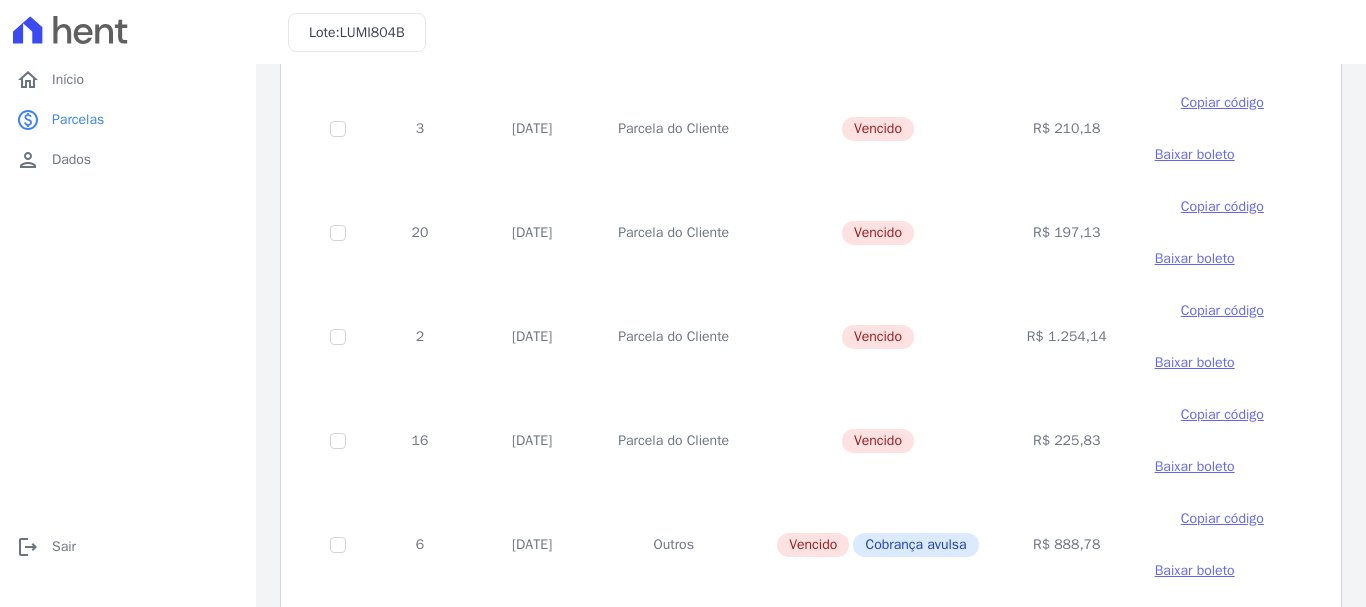 click on "R$ 225,83" at bounding box center (1067, 441) 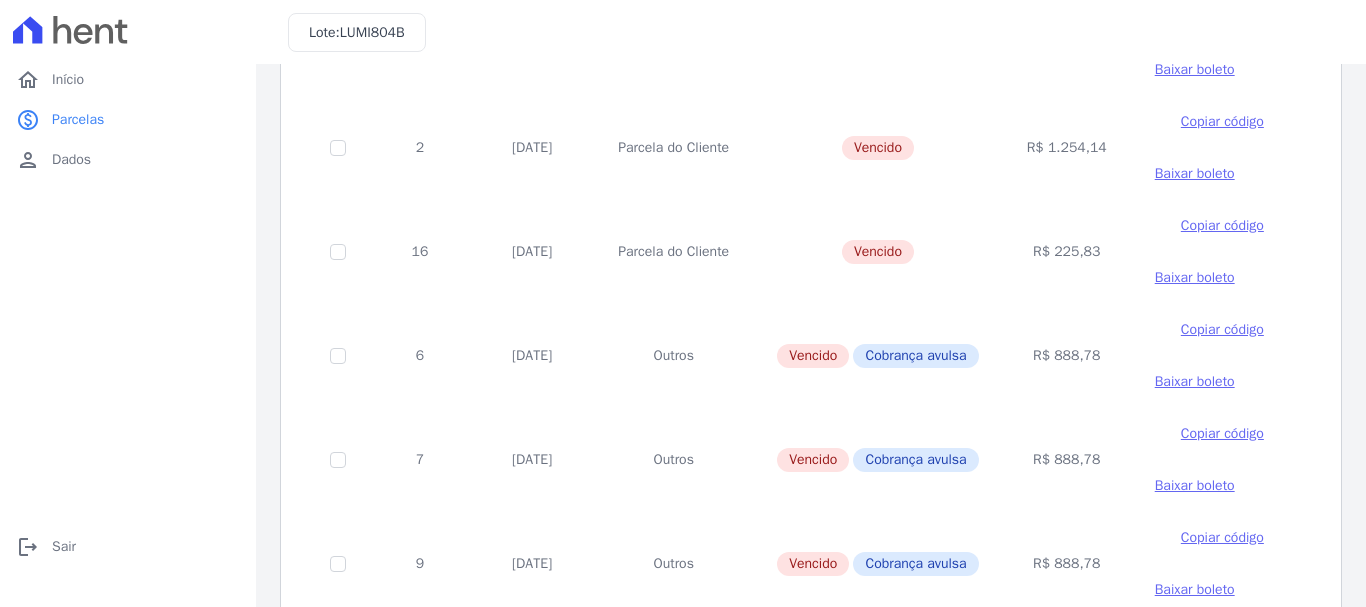 scroll, scrollTop: 500, scrollLeft: 0, axis: vertical 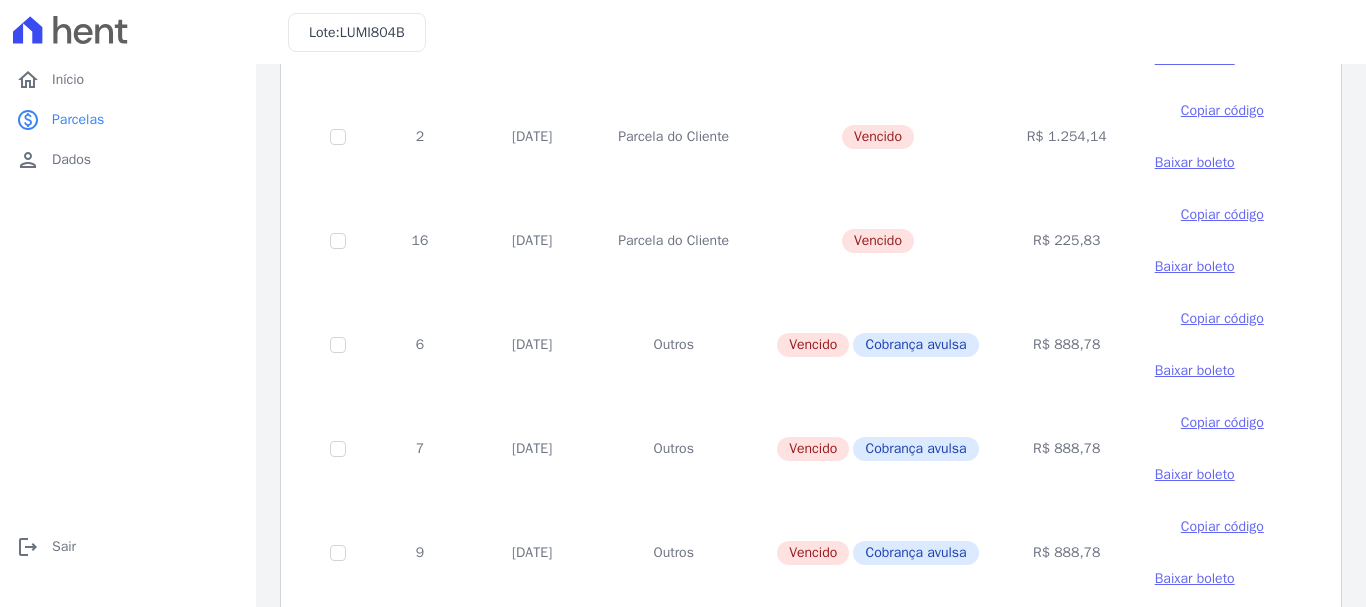 click on "R$ 888,78" at bounding box center (1067, 449) 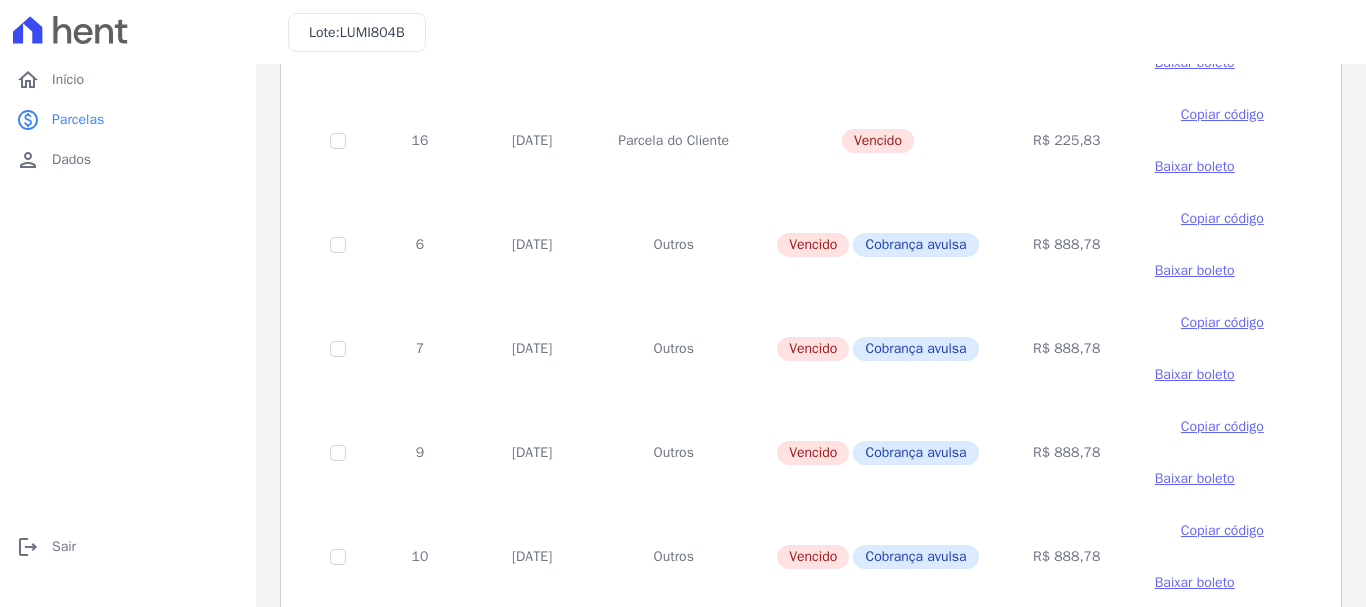 click on "R$ 888,78" at bounding box center (1067, 453) 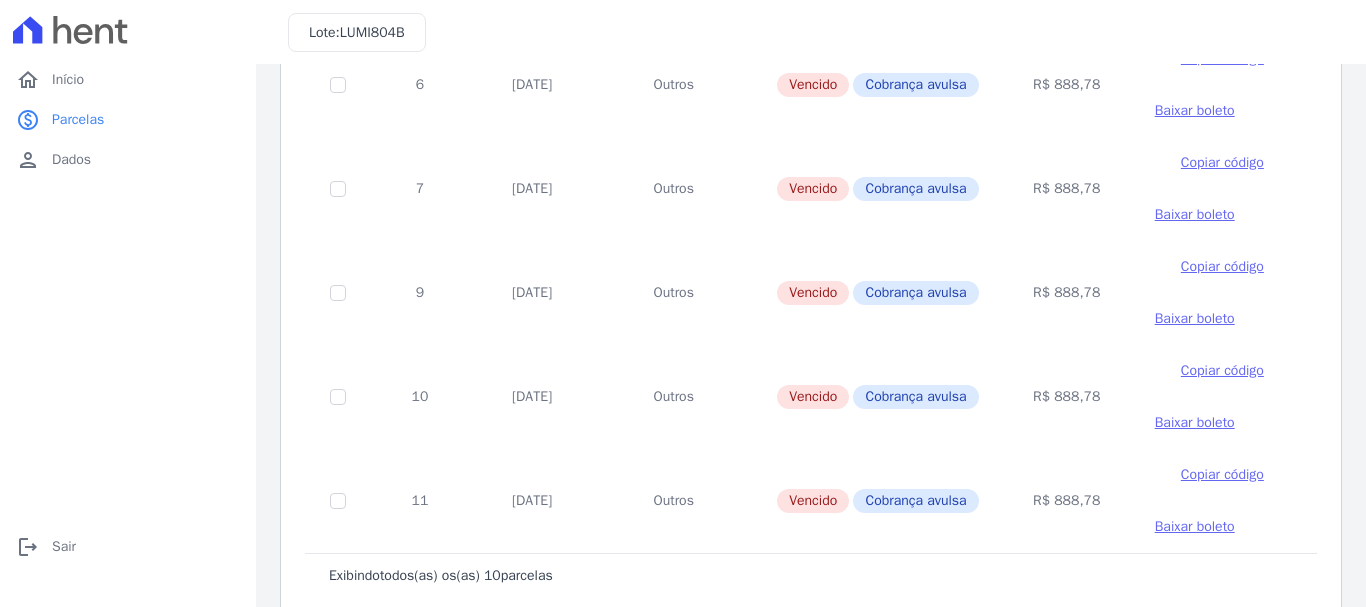 scroll, scrollTop: 796, scrollLeft: 0, axis: vertical 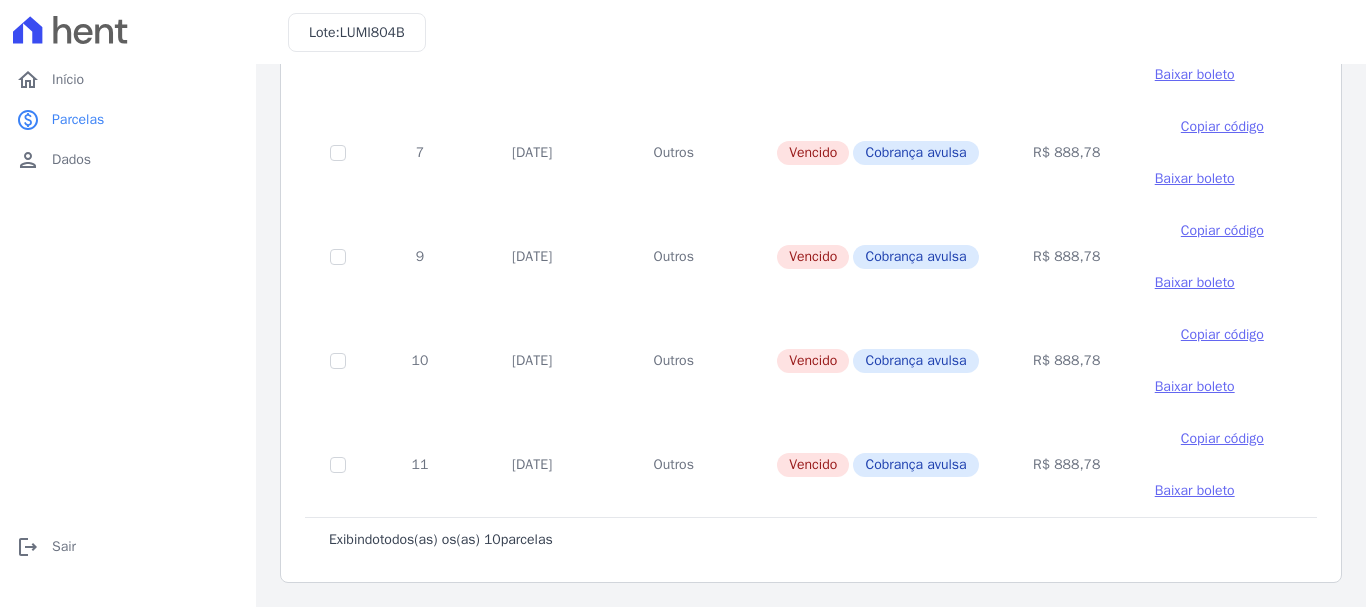 click on "R$ 888,78" at bounding box center (1067, 361) 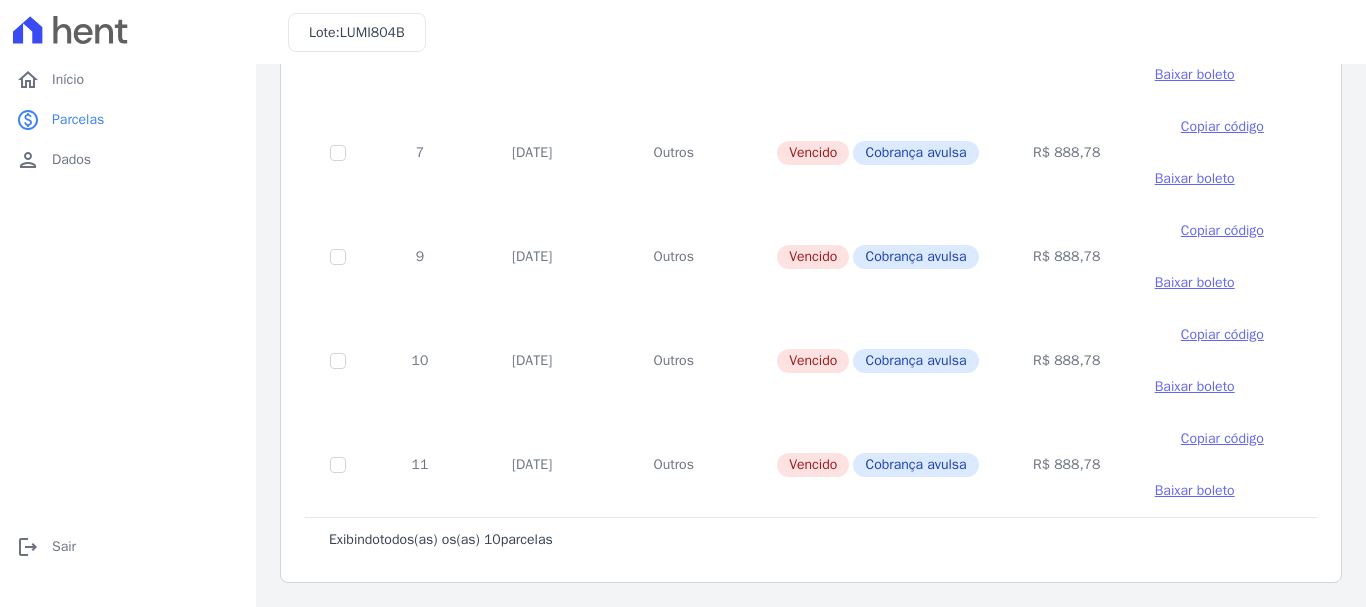 click on "R$ 888,78" at bounding box center (1067, 465) 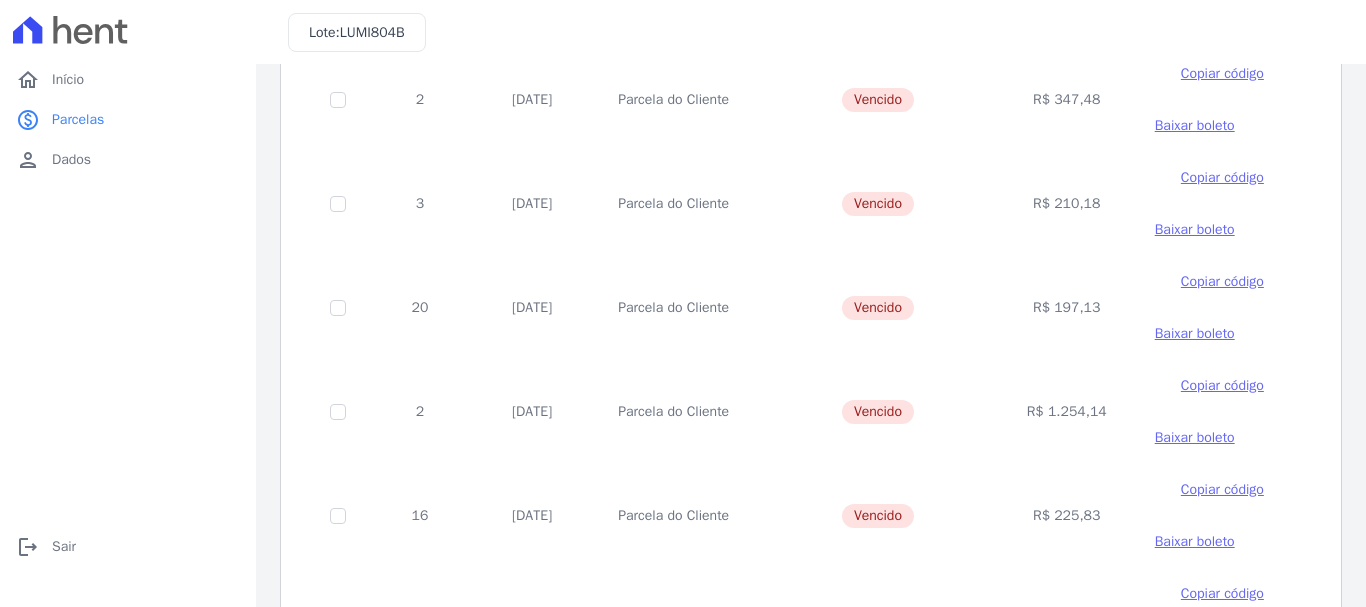 scroll, scrollTop: 0, scrollLeft: 0, axis: both 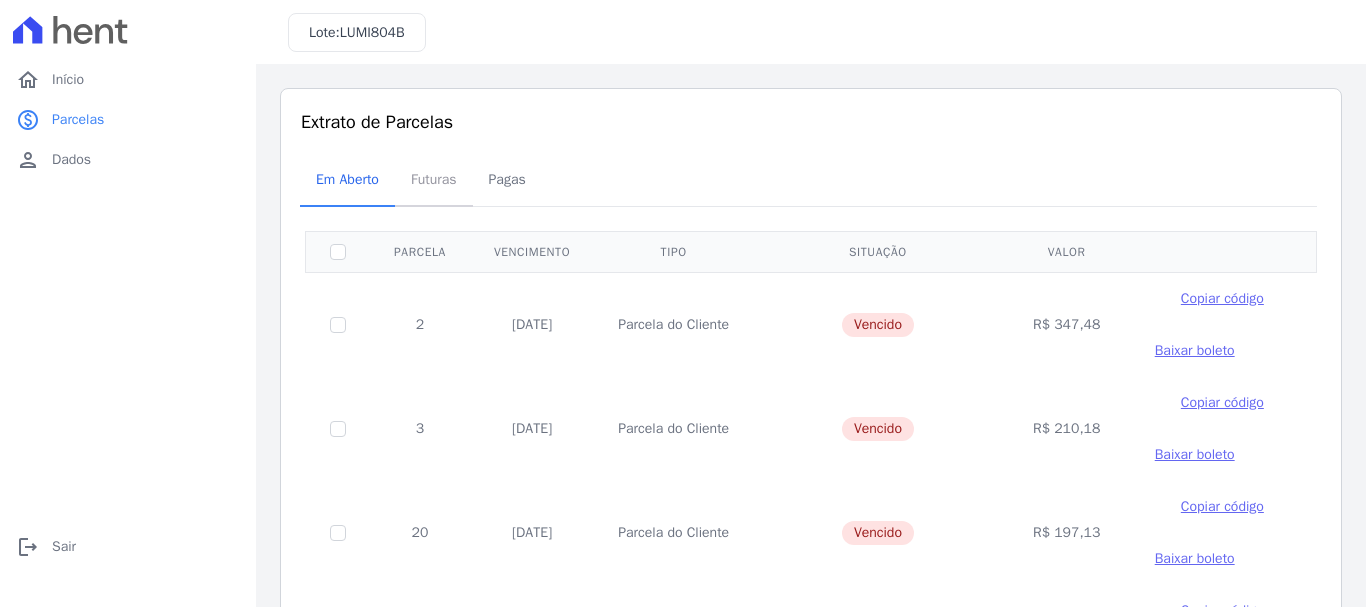 click on "Futuras" at bounding box center (434, 179) 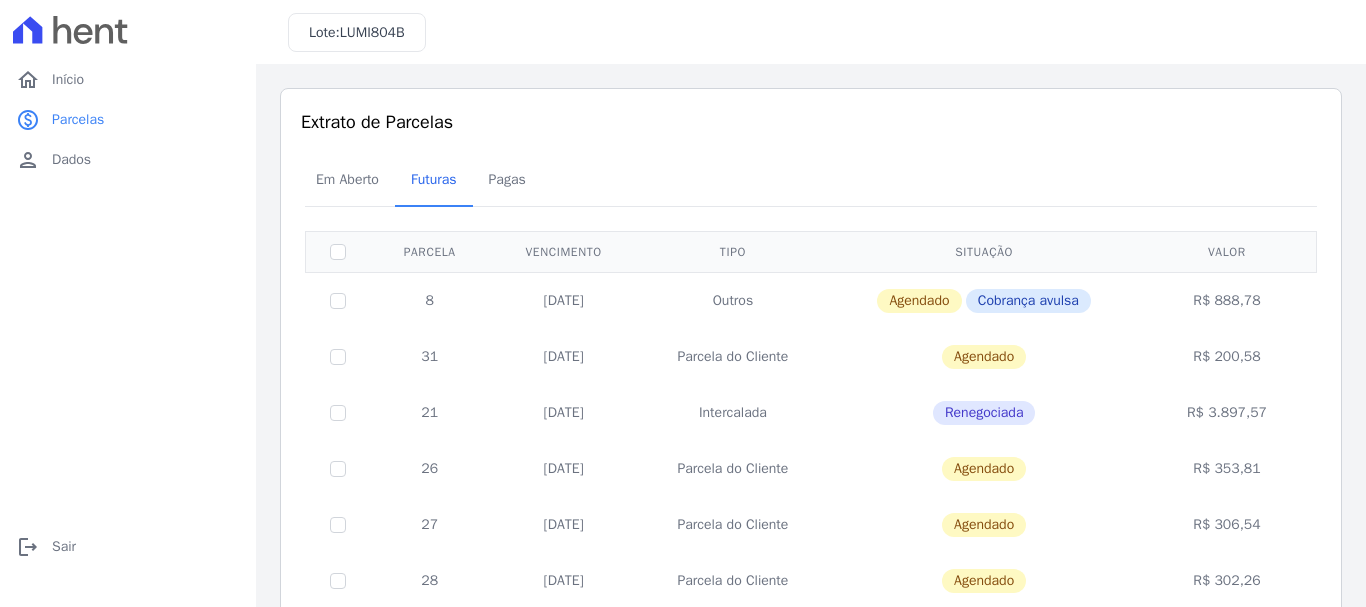 scroll, scrollTop: 0, scrollLeft: 0, axis: both 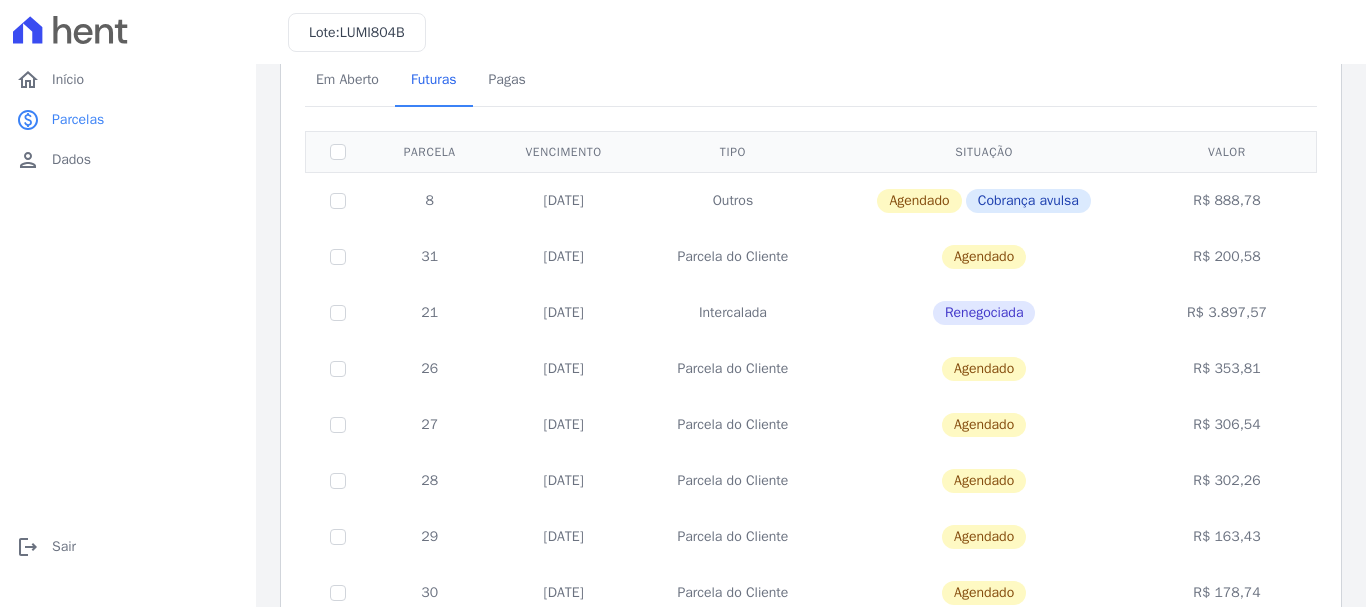 click on "R$ 3.897,57" at bounding box center (1226, 313) 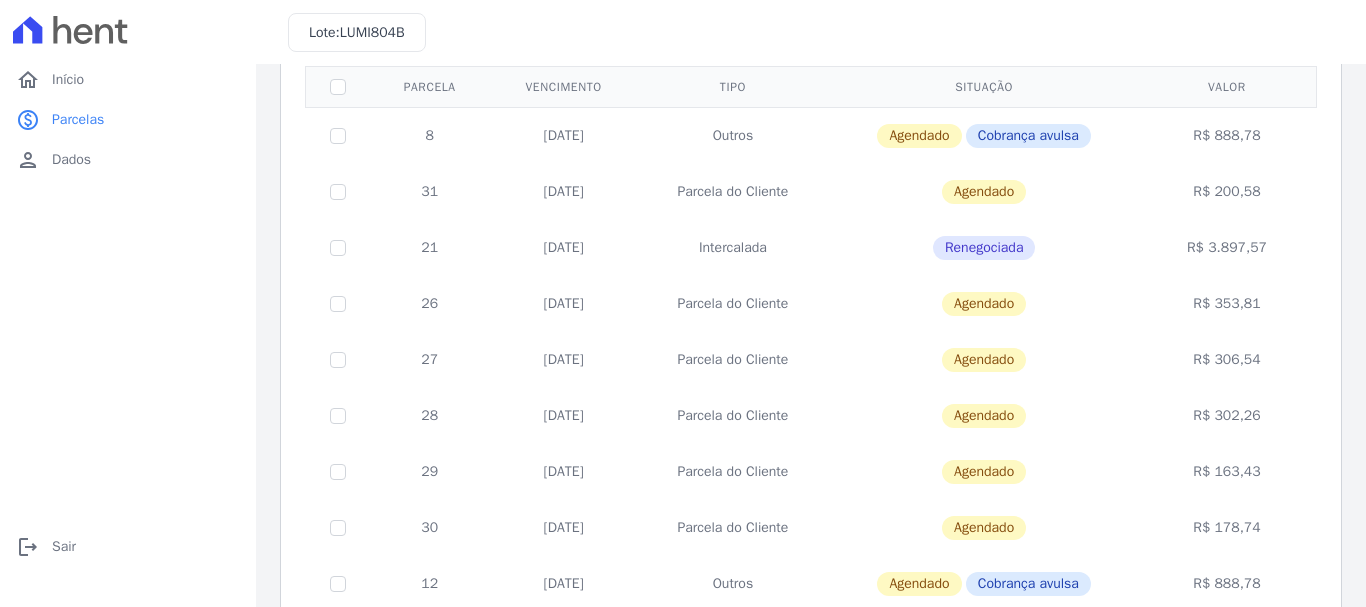 scroll, scrollTop: 200, scrollLeft: 0, axis: vertical 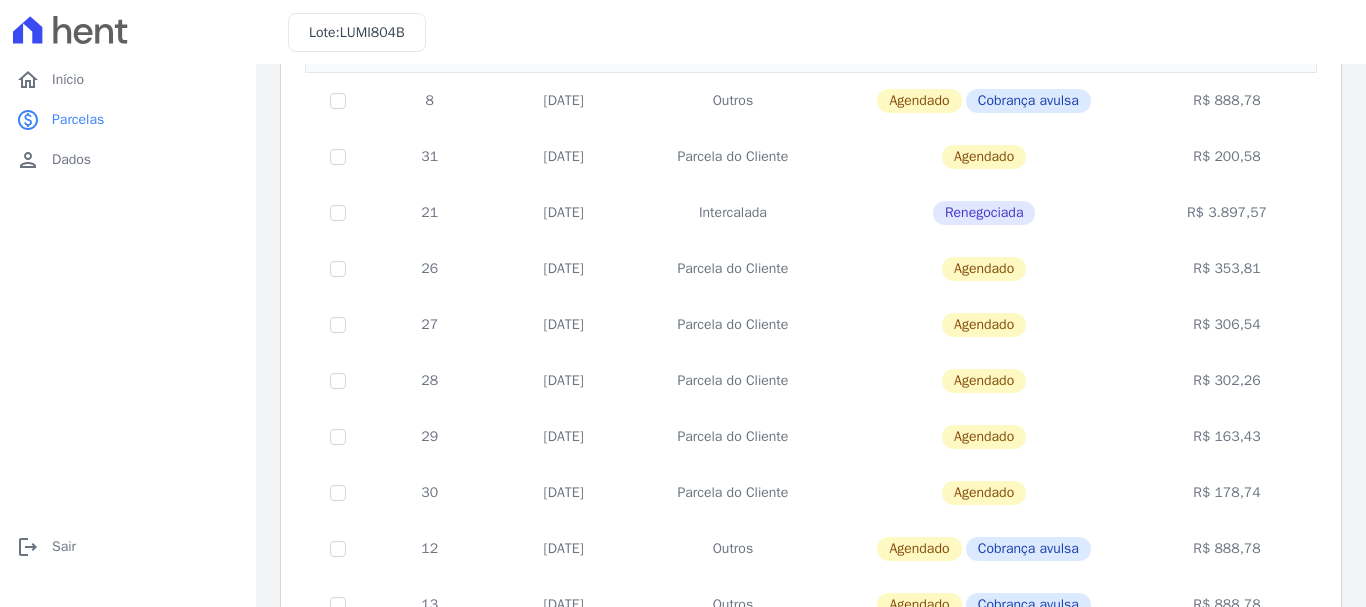 click on "R$ 178,74" at bounding box center [1226, 493] 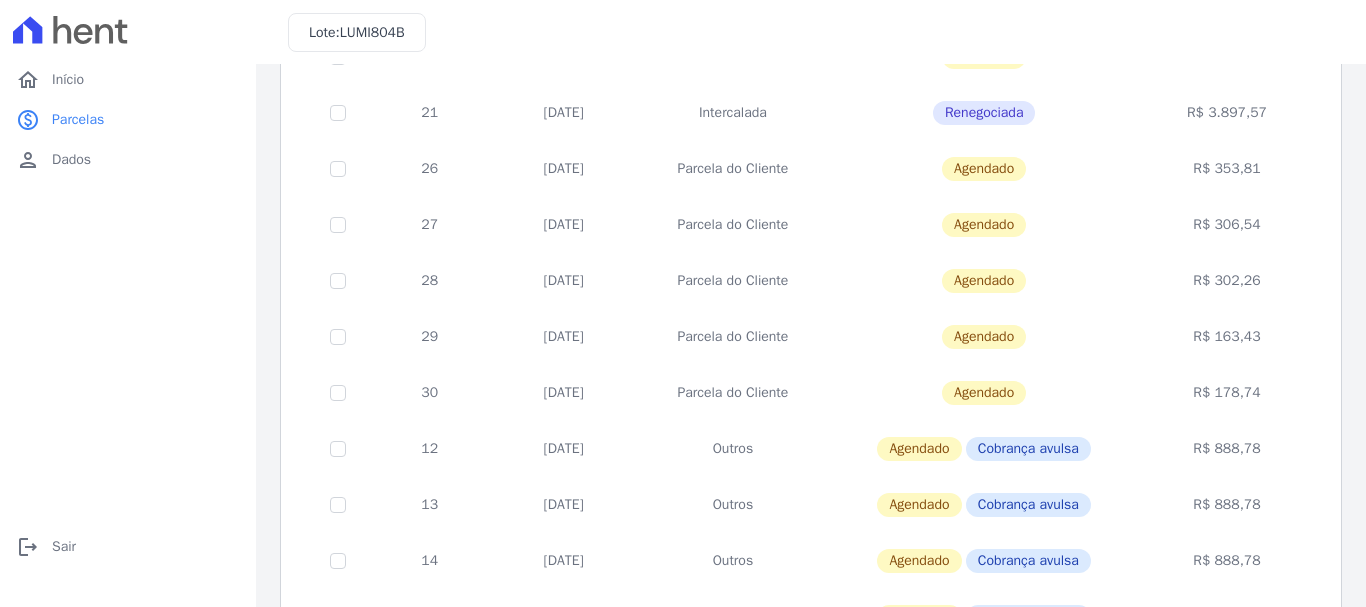 click on "R$ 888,78" at bounding box center (1226, 449) 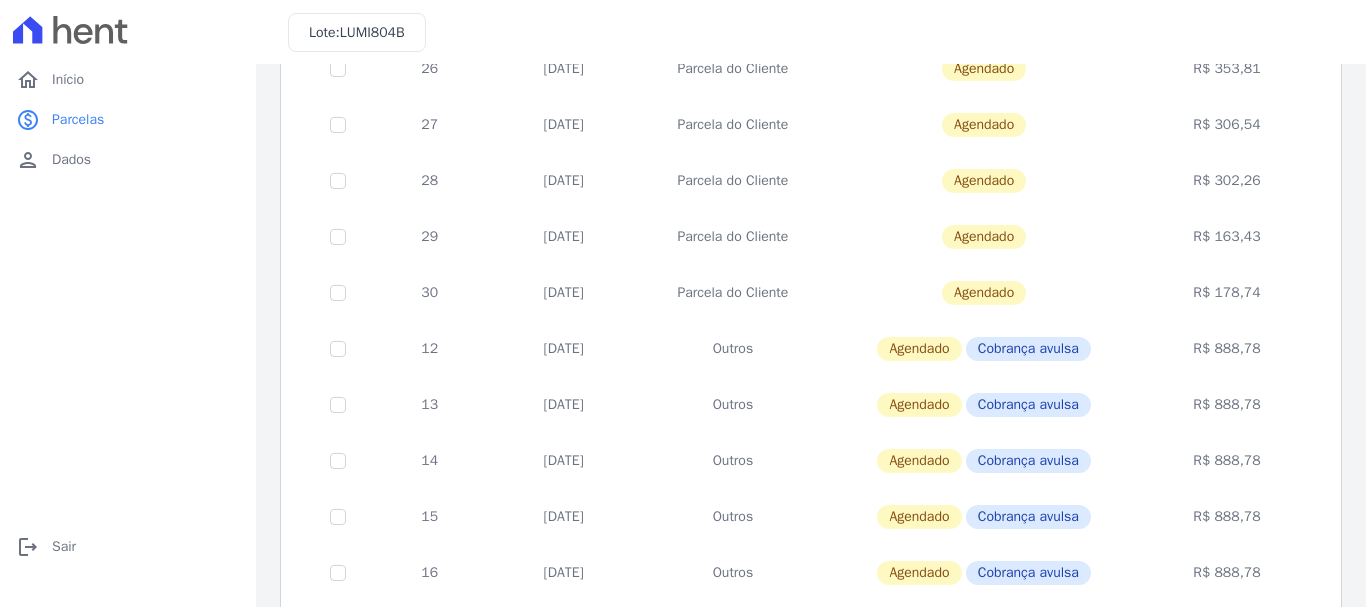 click on "R$ 888,78" at bounding box center [1226, 405] 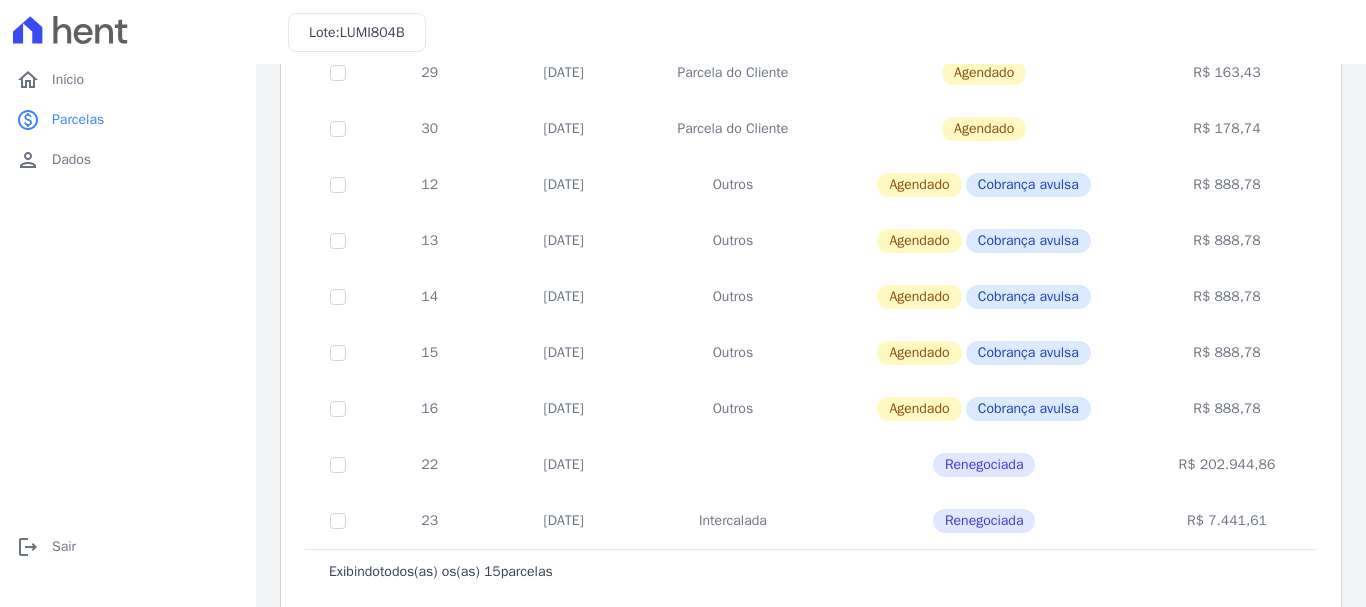 scroll, scrollTop: 596, scrollLeft: 0, axis: vertical 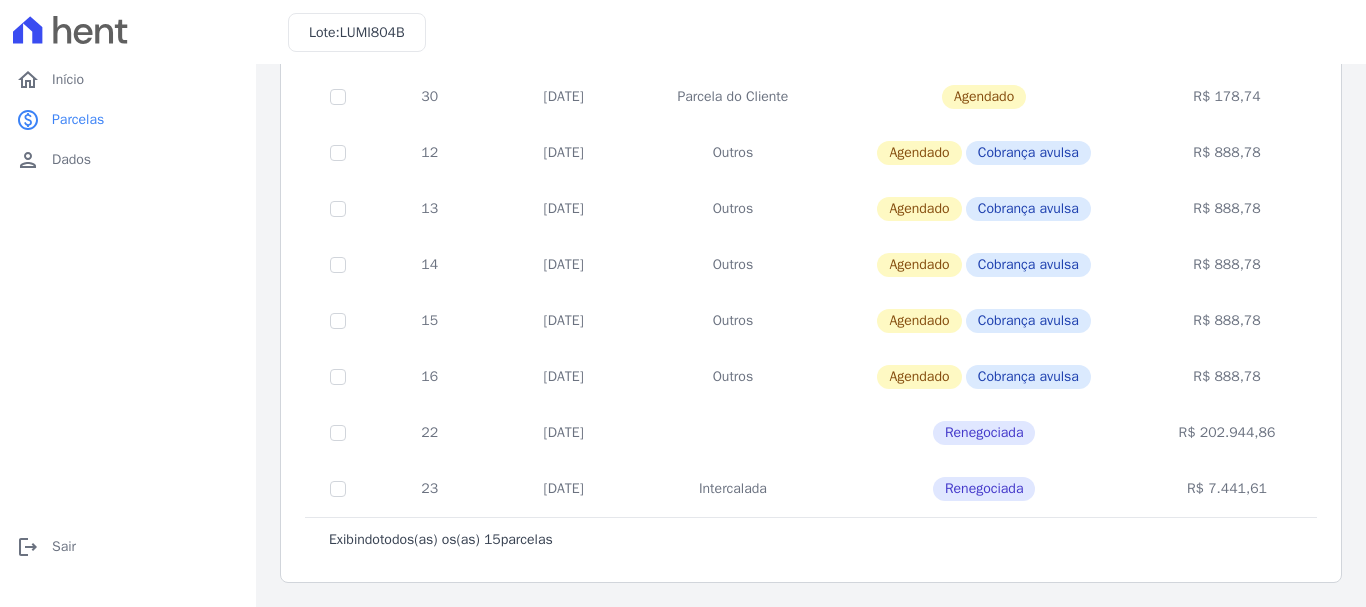 click on "R$ 888,78" at bounding box center [1226, 265] 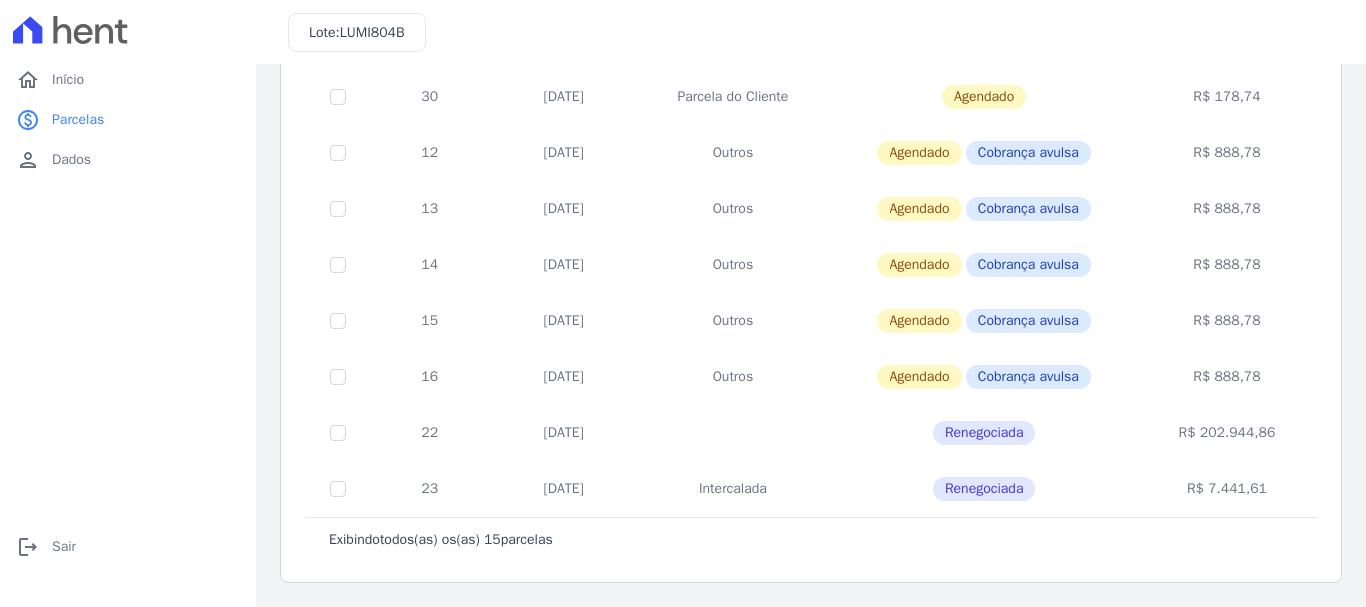 click on "R$ 888,78" at bounding box center (1226, 321) 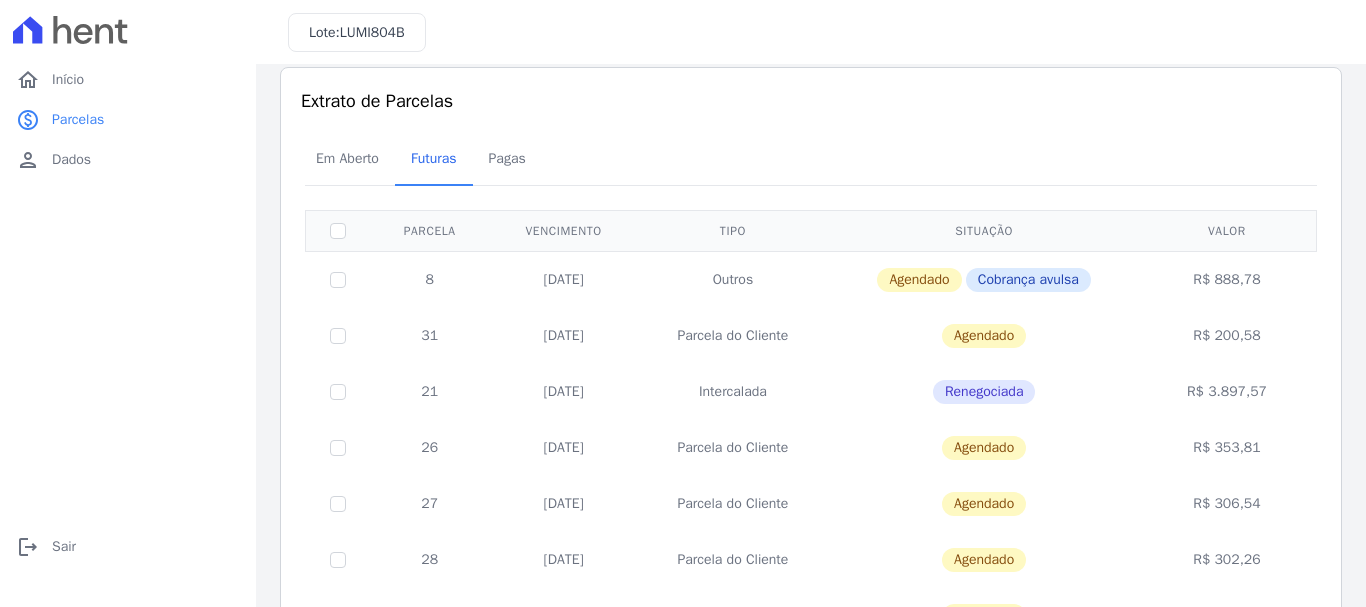 scroll, scrollTop: 0, scrollLeft: 0, axis: both 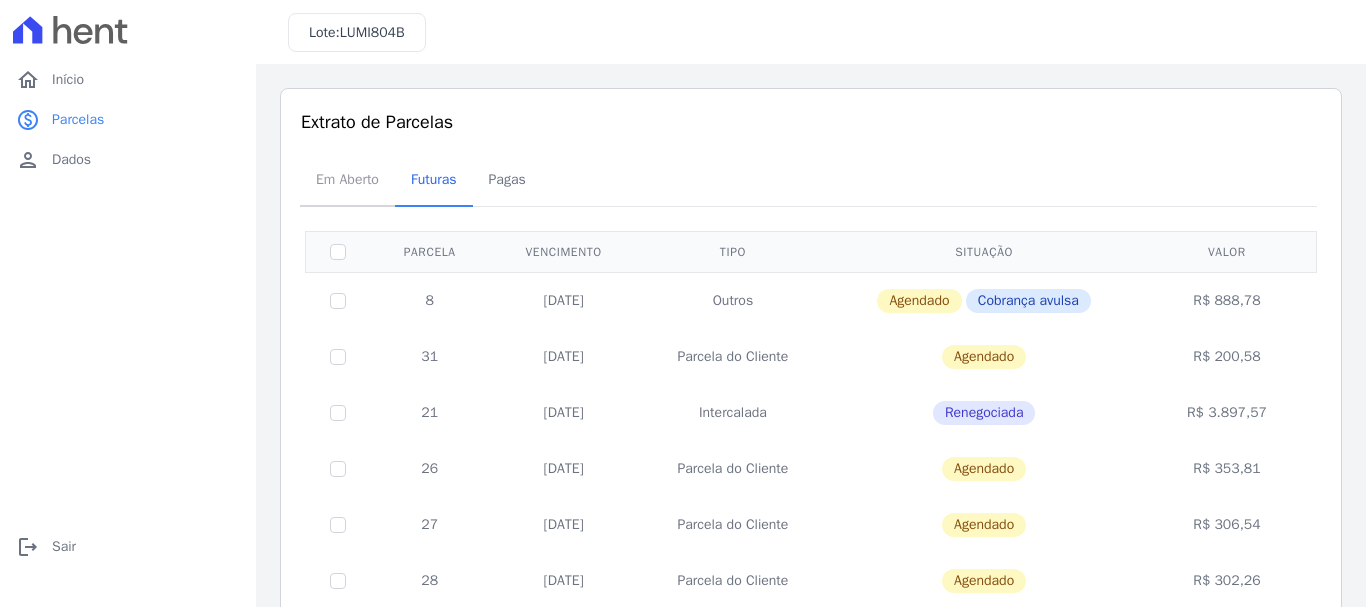 click on "Em Aberto" at bounding box center (347, 179) 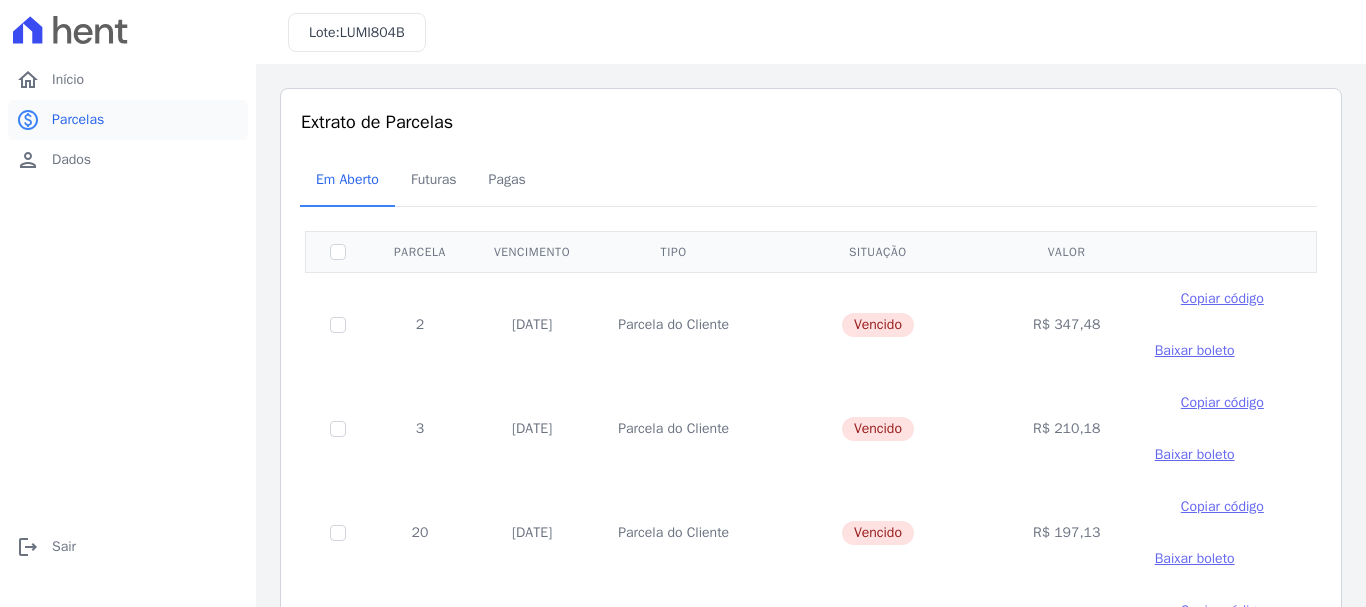 click on "paid Parcelas" at bounding box center (128, 120) 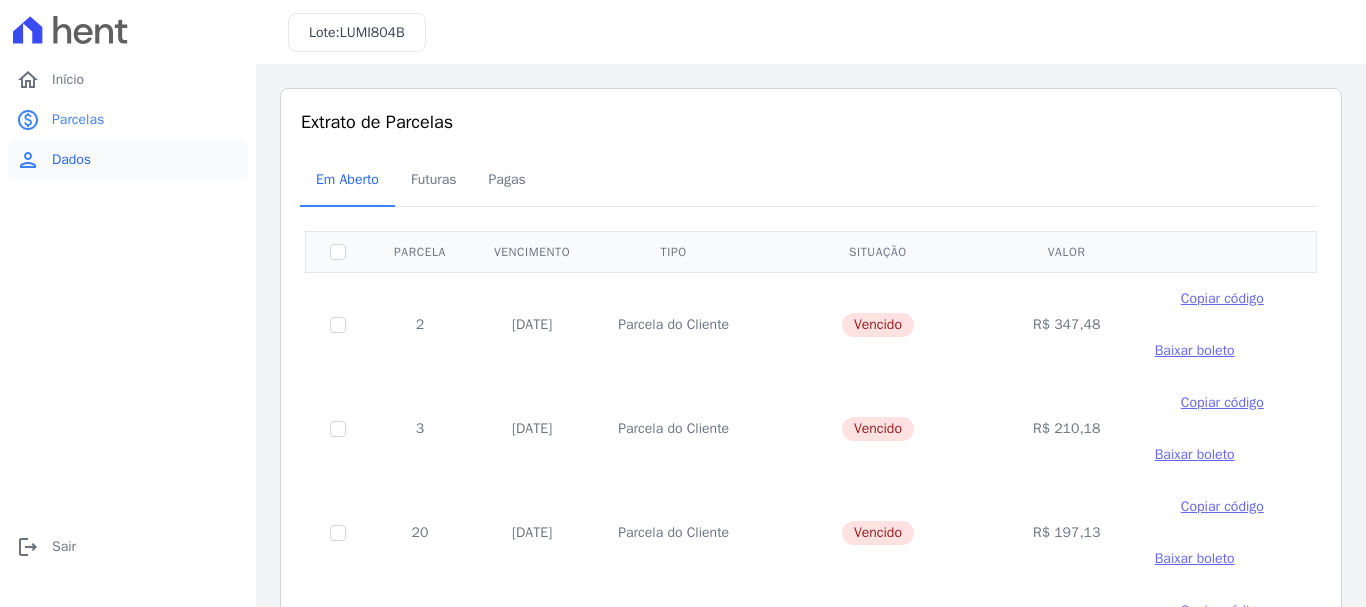 click on "Dados" at bounding box center (71, 160) 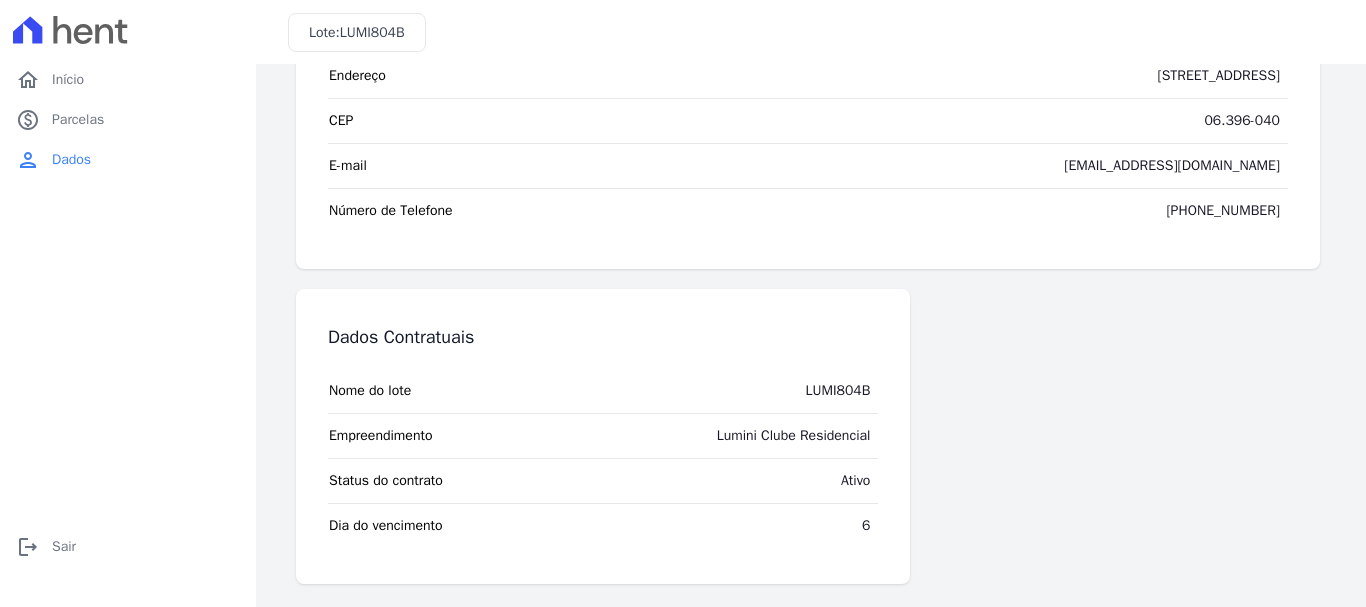 scroll, scrollTop: 215, scrollLeft: 0, axis: vertical 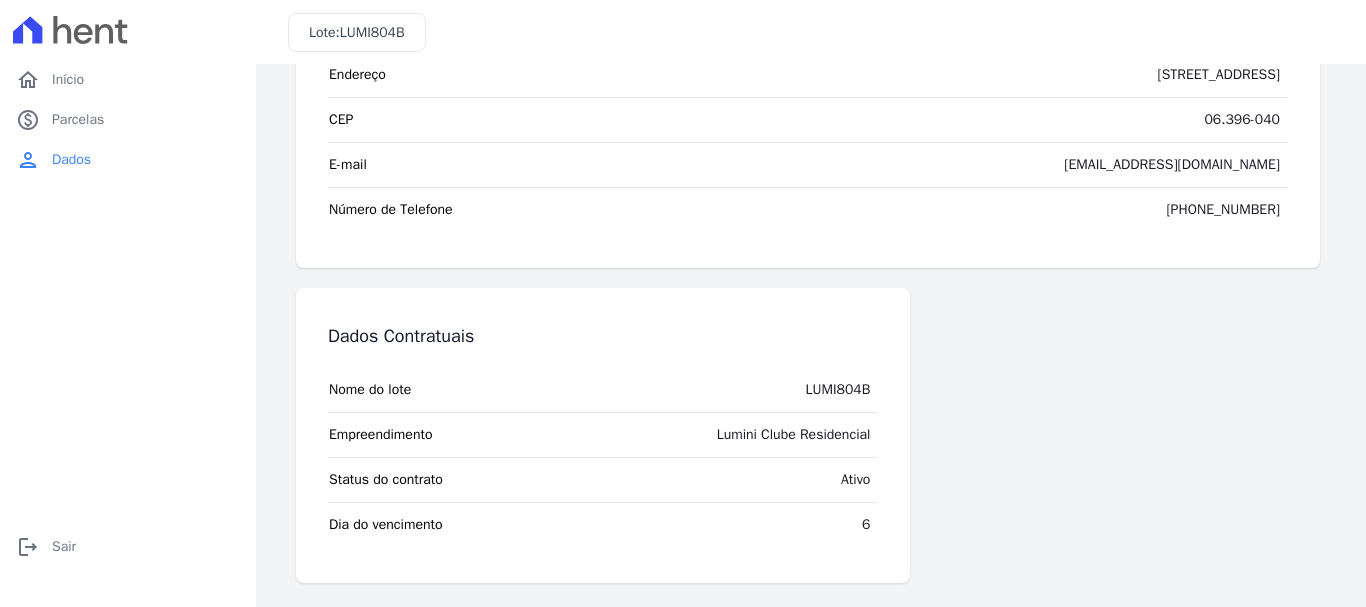 click on "Dados Contratuais
Nome do lote
LUMI804B
Empreendimento
Lumini Clube Residencial
Status do contrato
Ativo
Dia do vencimento
6" at bounding box center [808, 435] 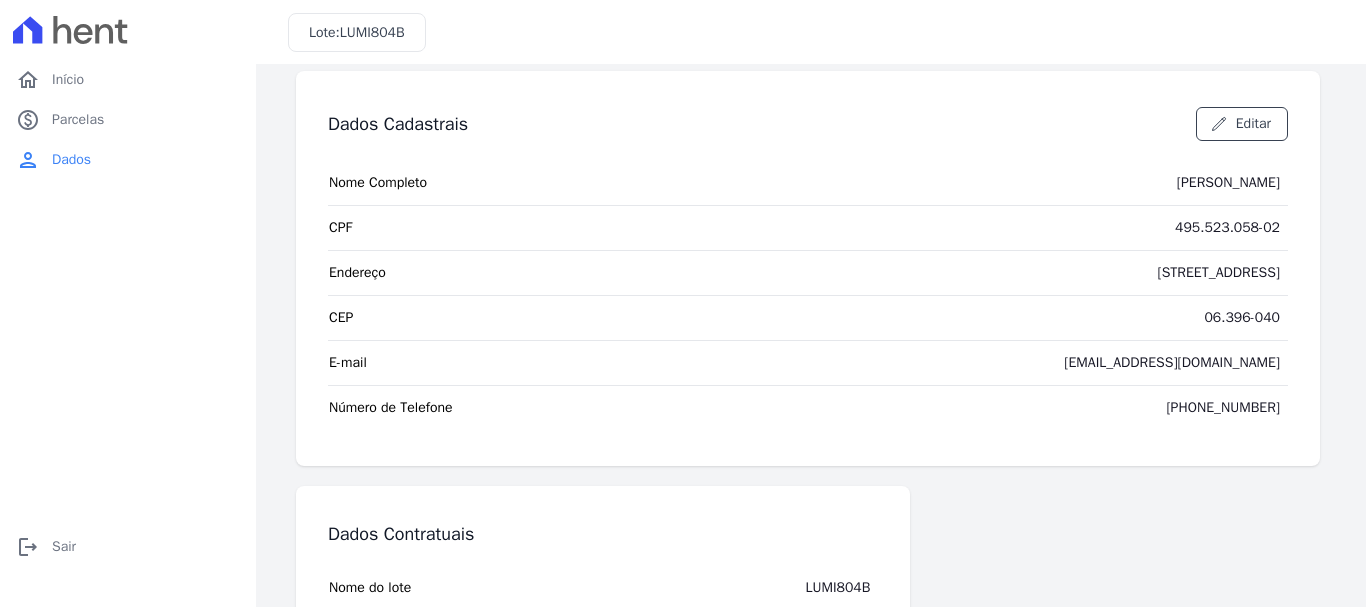 scroll, scrollTop: 15, scrollLeft: 0, axis: vertical 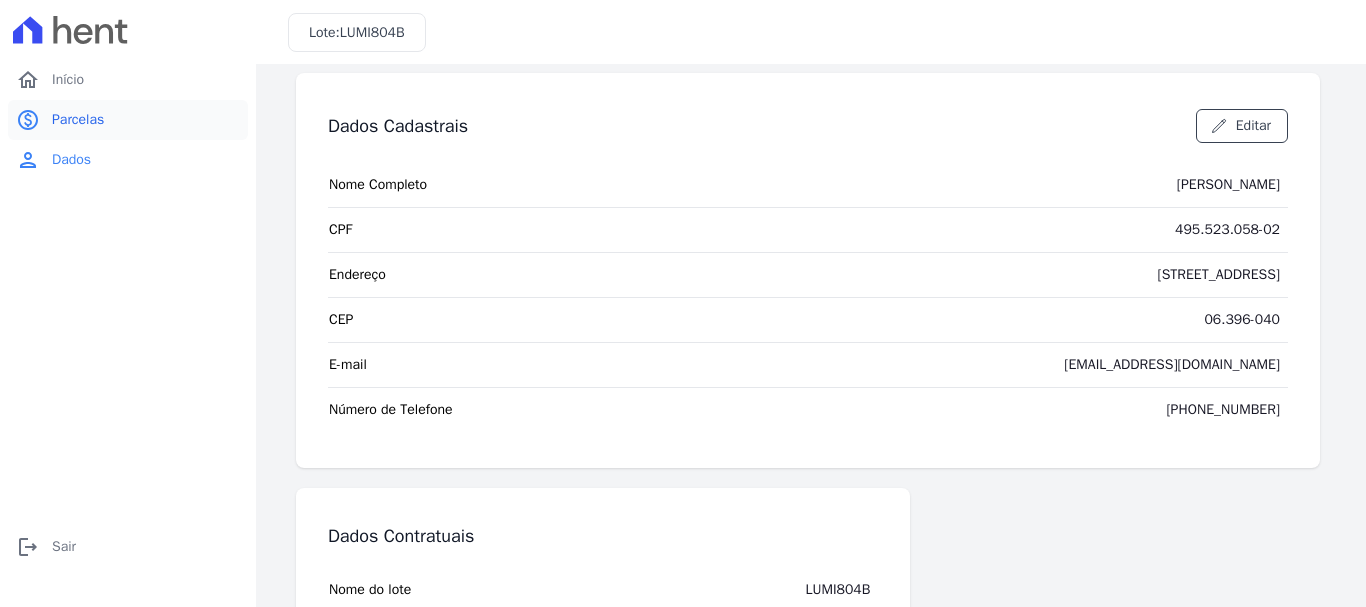 click on "paid Parcelas" at bounding box center [128, 120] 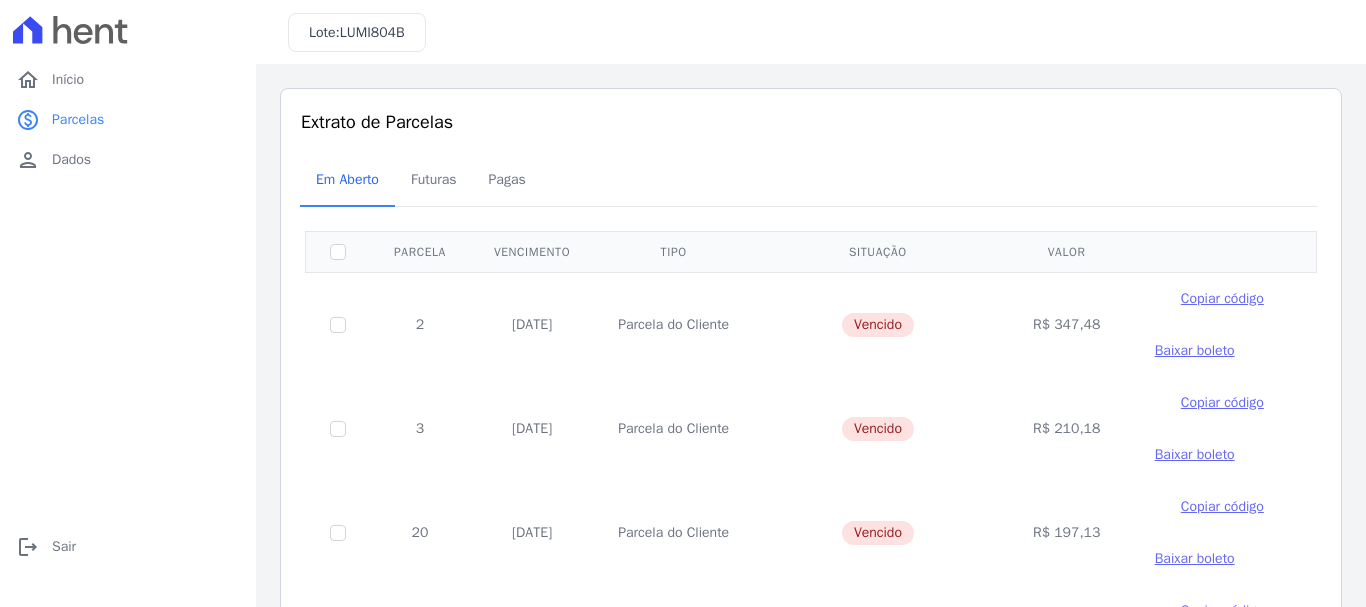click on "Em Aberto
Futuras
Pagas" at bounding box center (811, 180) 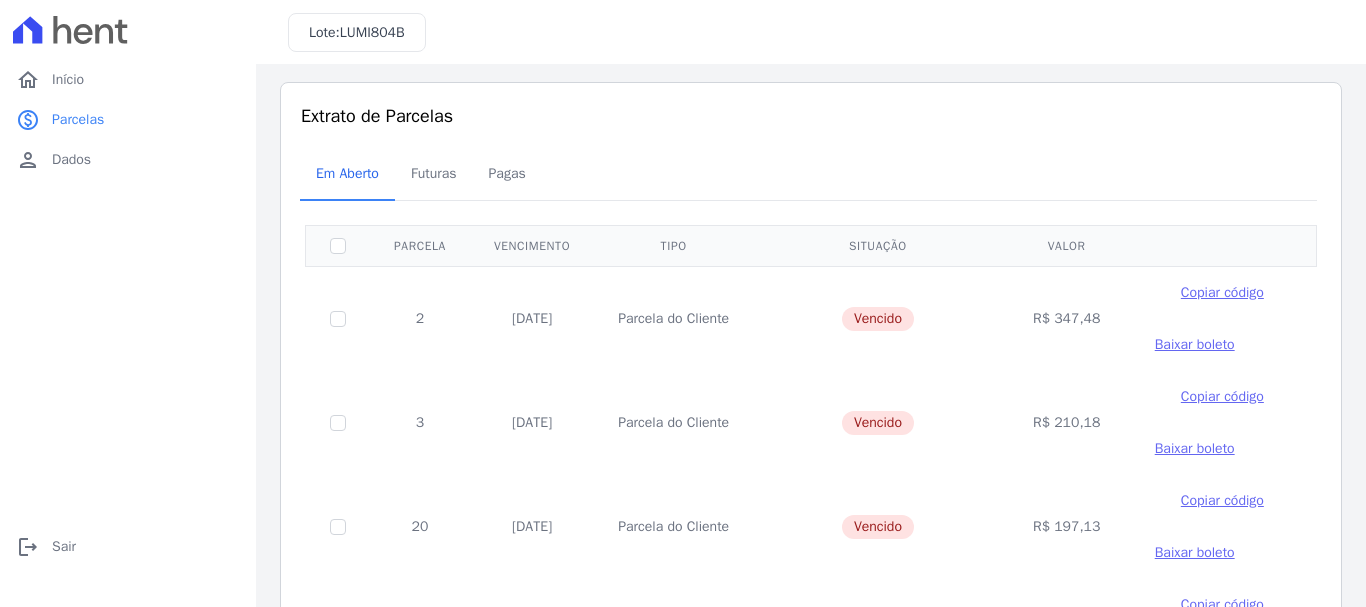 scroll, scrollTop: 0, scrollLeft: 0, axis: both 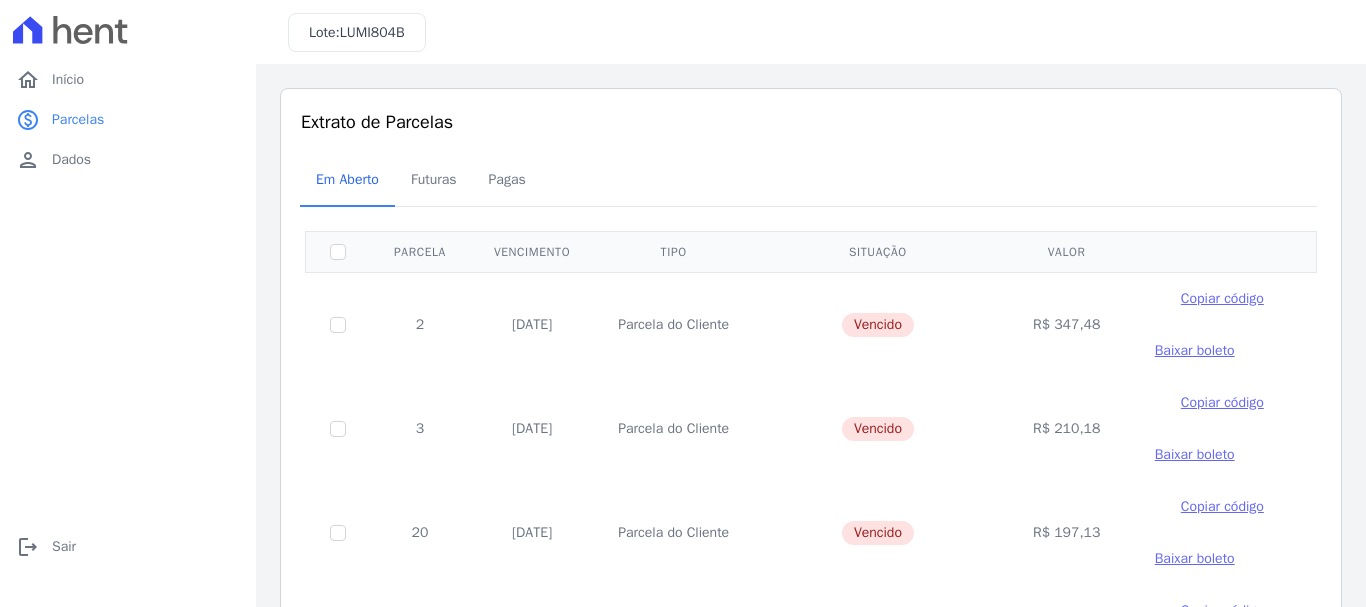 click on "Em Aberto
Futuras
Pagas" at bounding box center [811, 180] 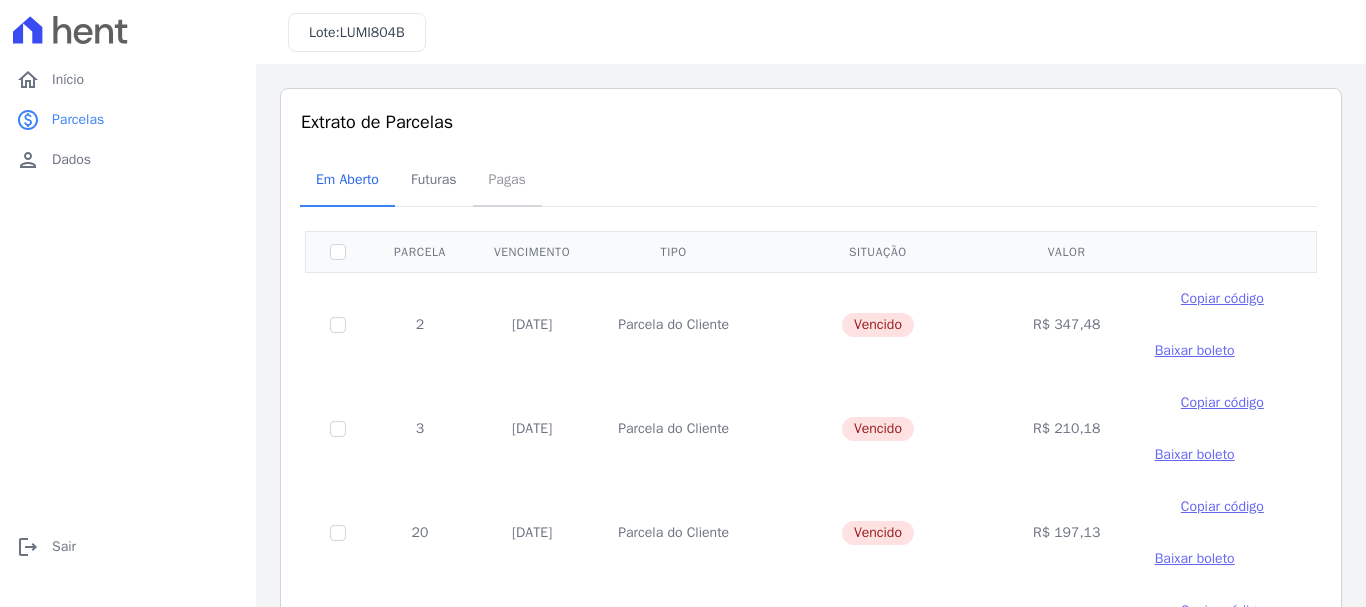 click on "Pagas" at bounding box center [507, 179] 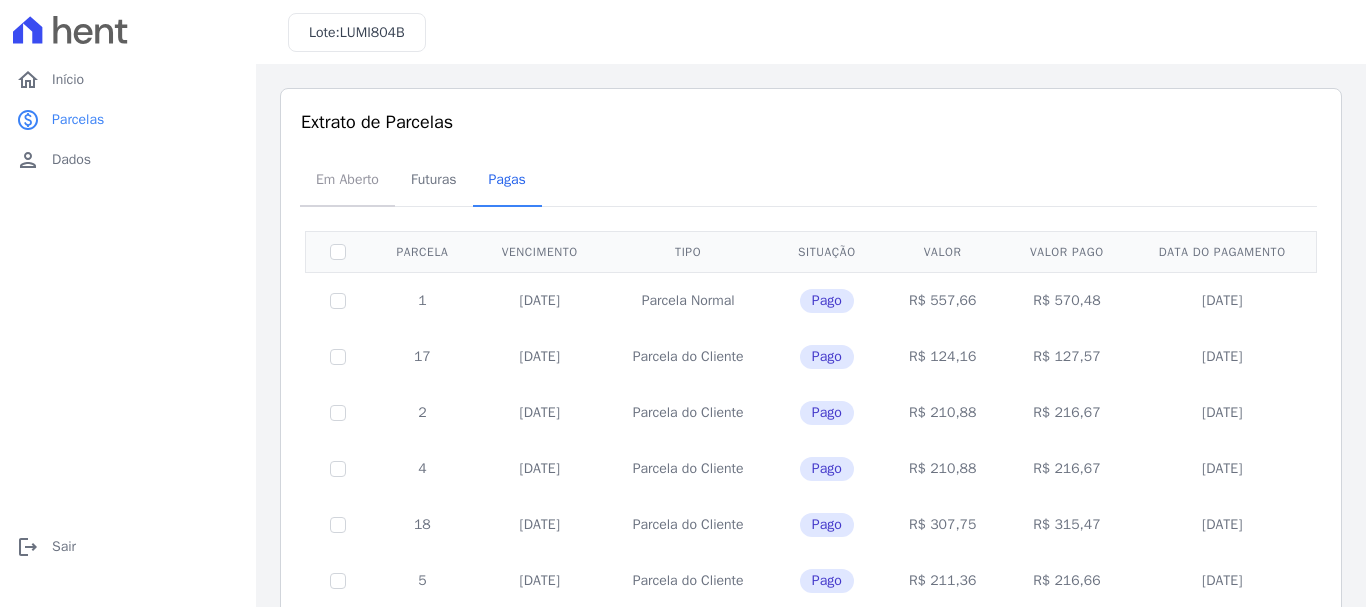 click on "Em Aberto" at bounding box center [347, 179] 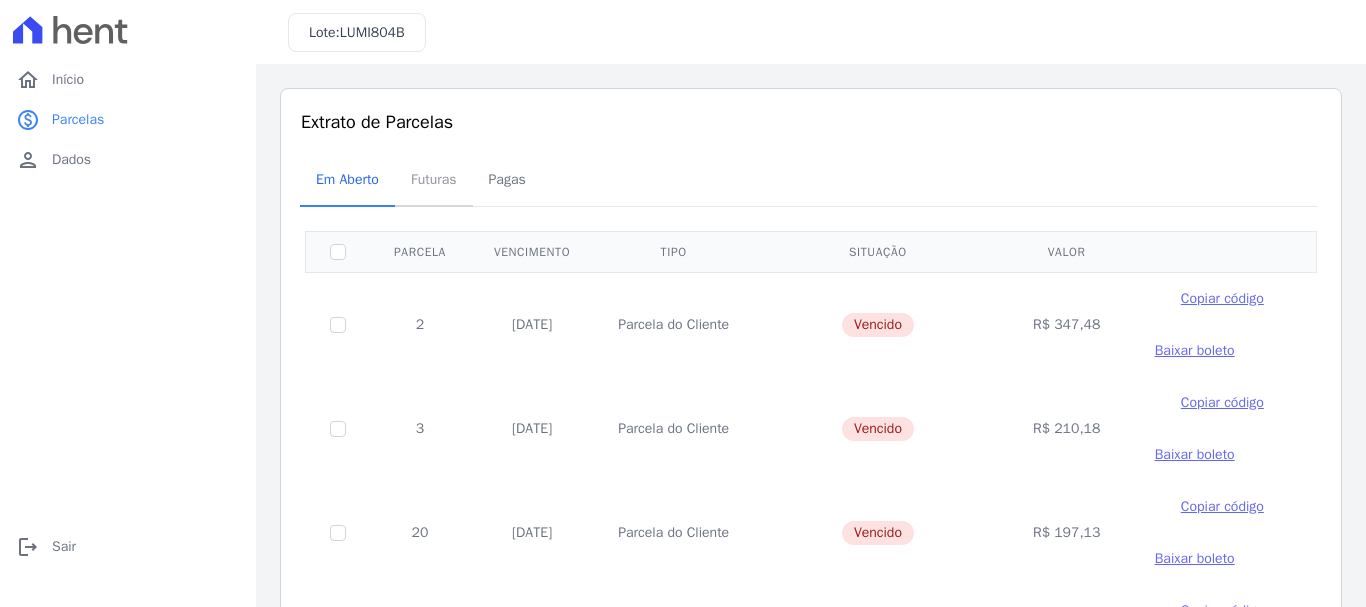 click on "Futuras" at bounding box center [434, 179] 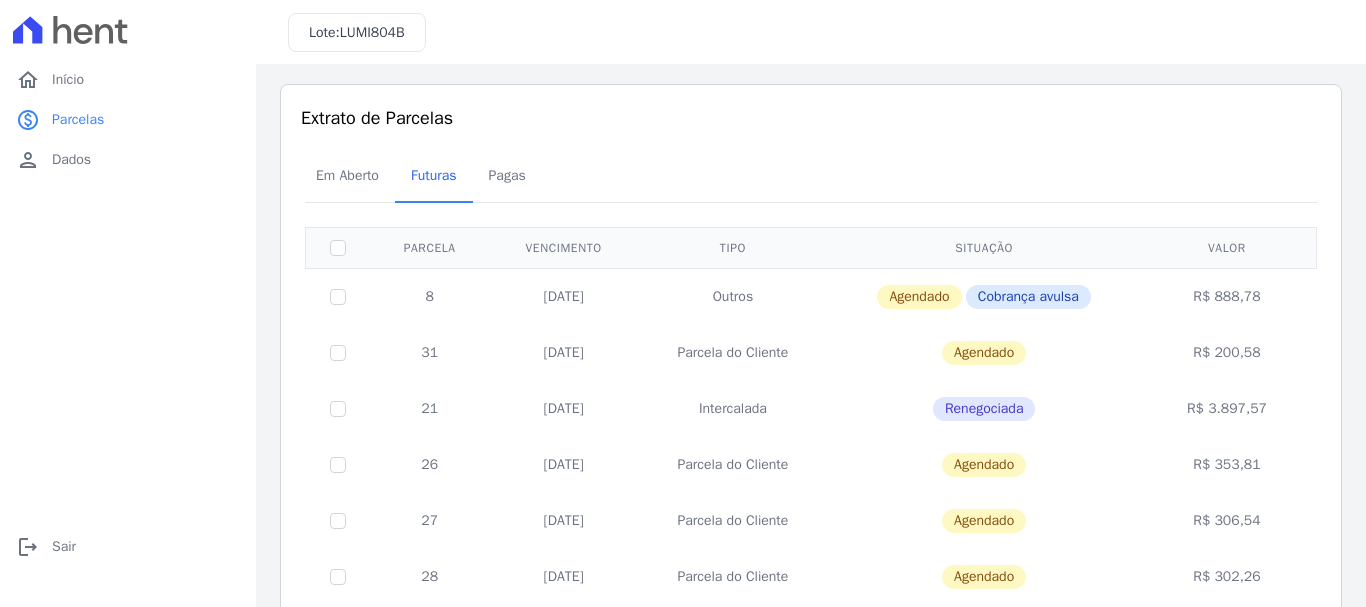 scroll, scrollTop: 0, scrollLeft: 0, axis: both 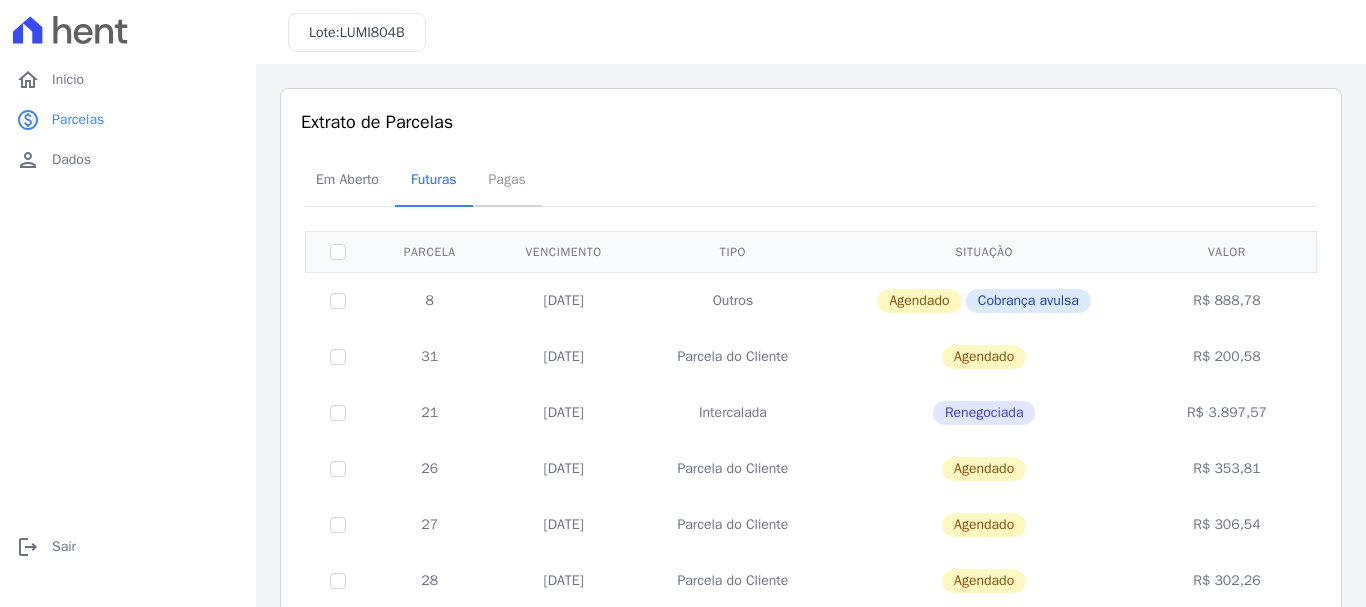 click on "Pagas" at bounding box center [507, 179] 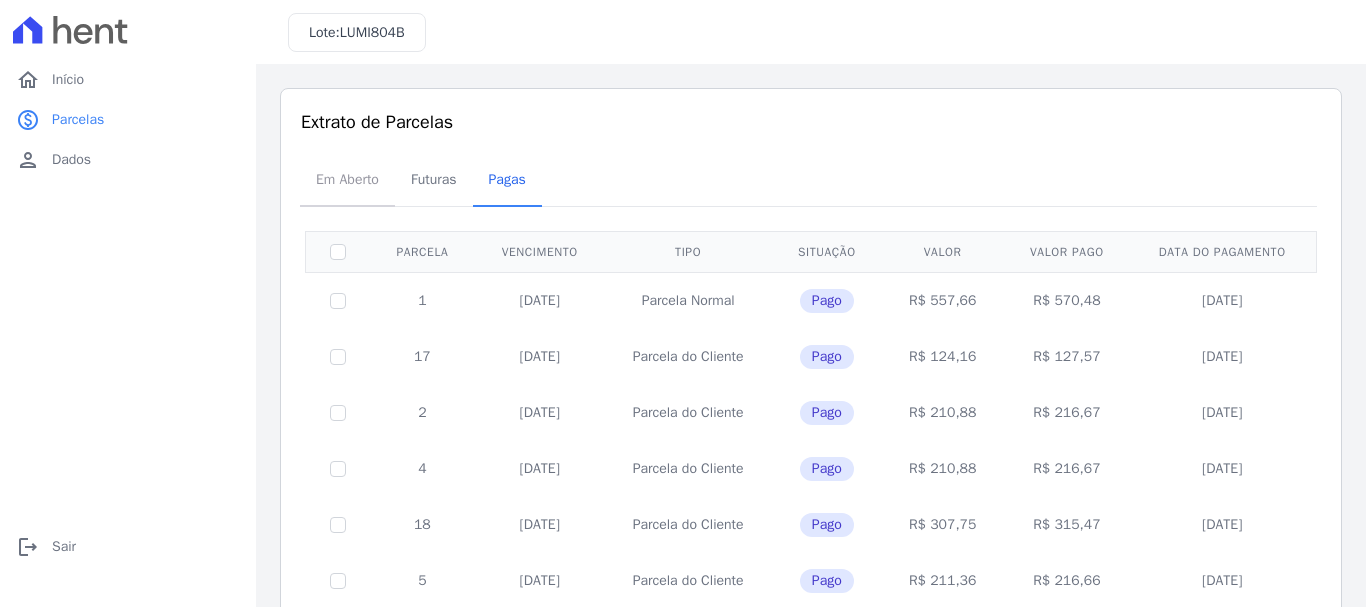 click on "Em Aberto" at bounding box center (347, 179) 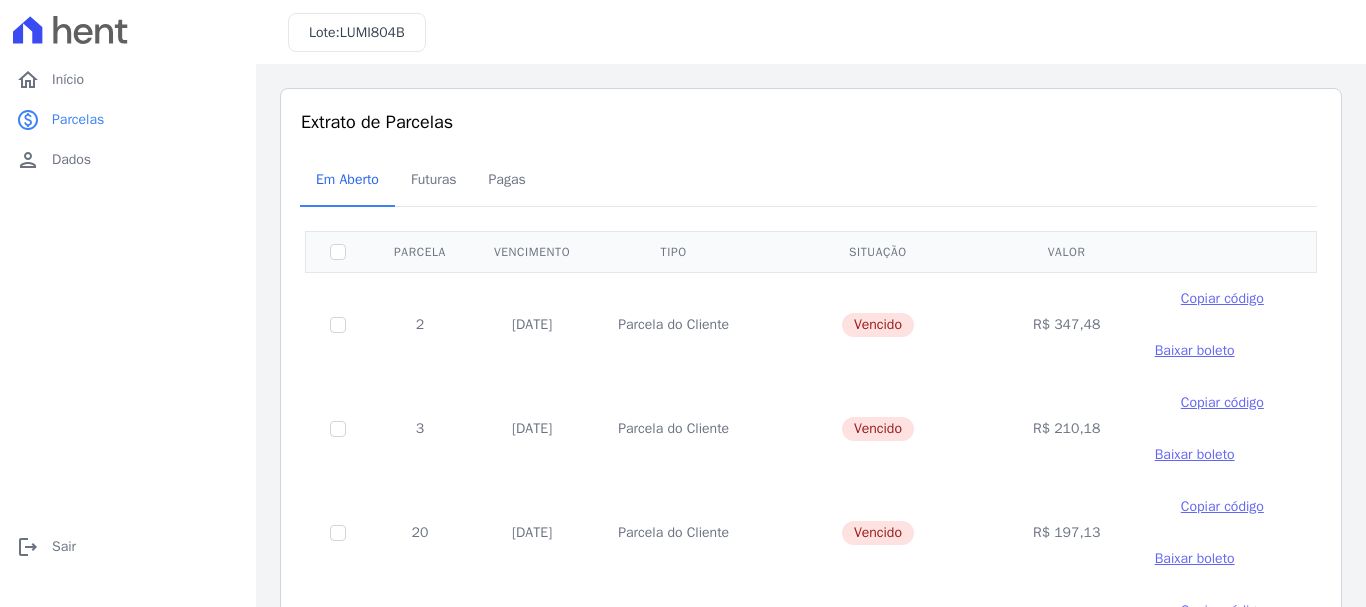 click on "Pagas" at bounding box center [507, 179] 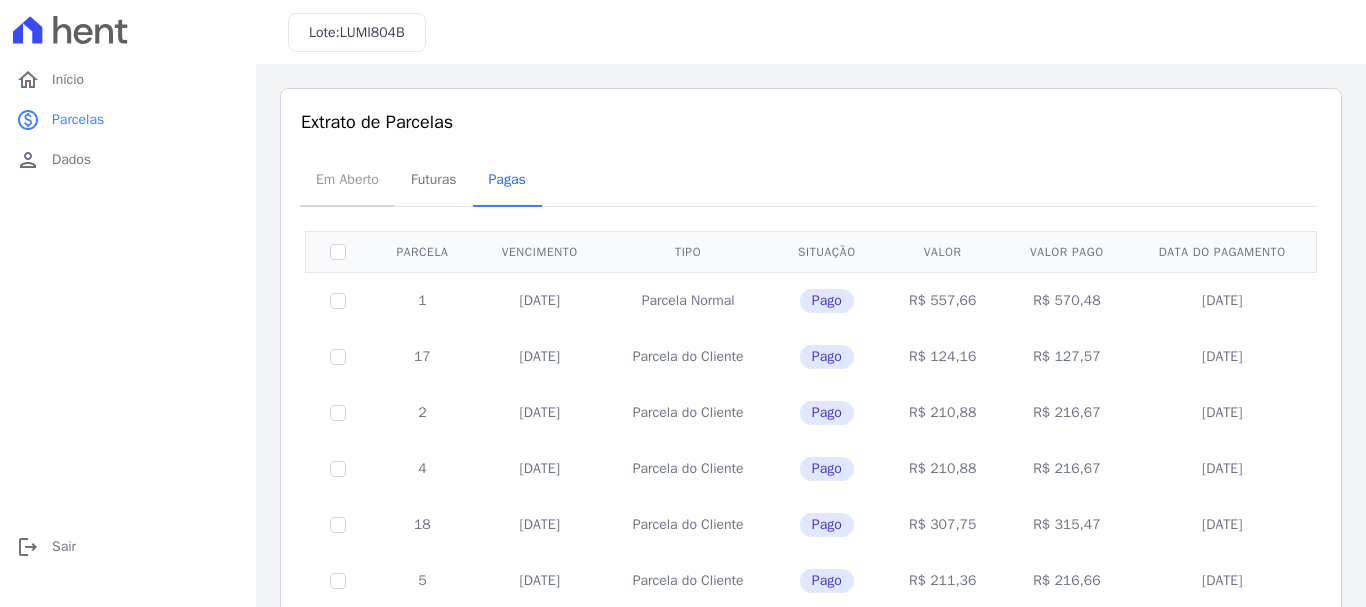 click on "Em Aberto" at bounding box center [347, 179] 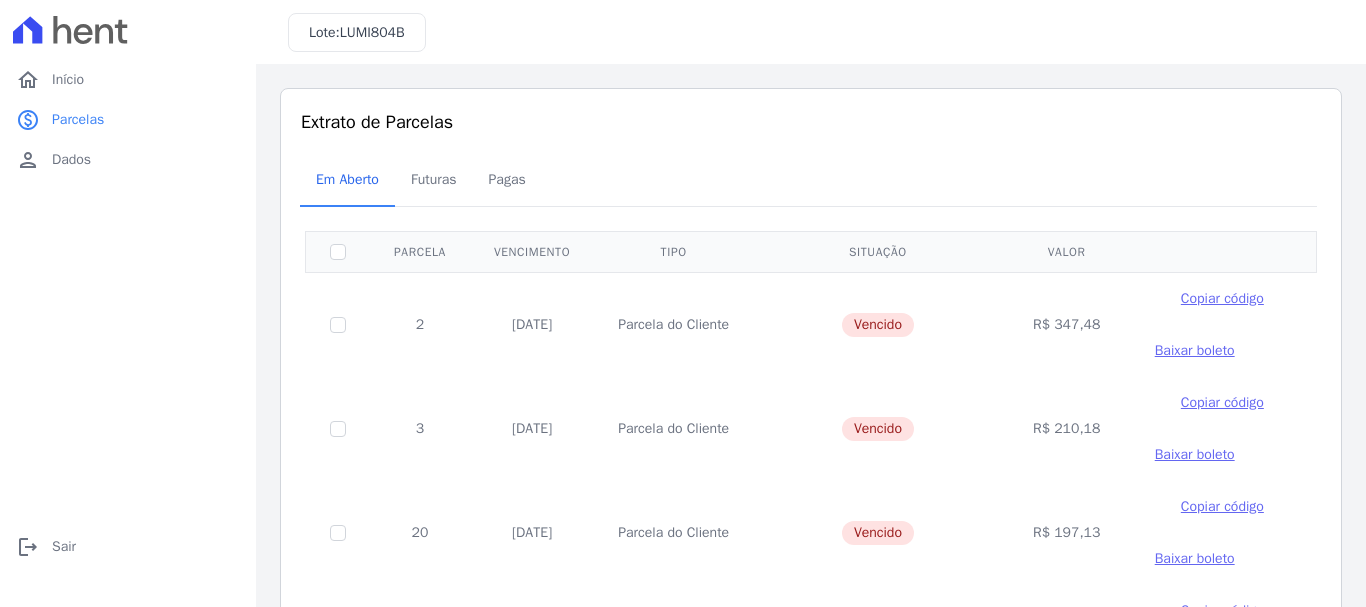 click on "Pagas" at bounding box center (507, 179) 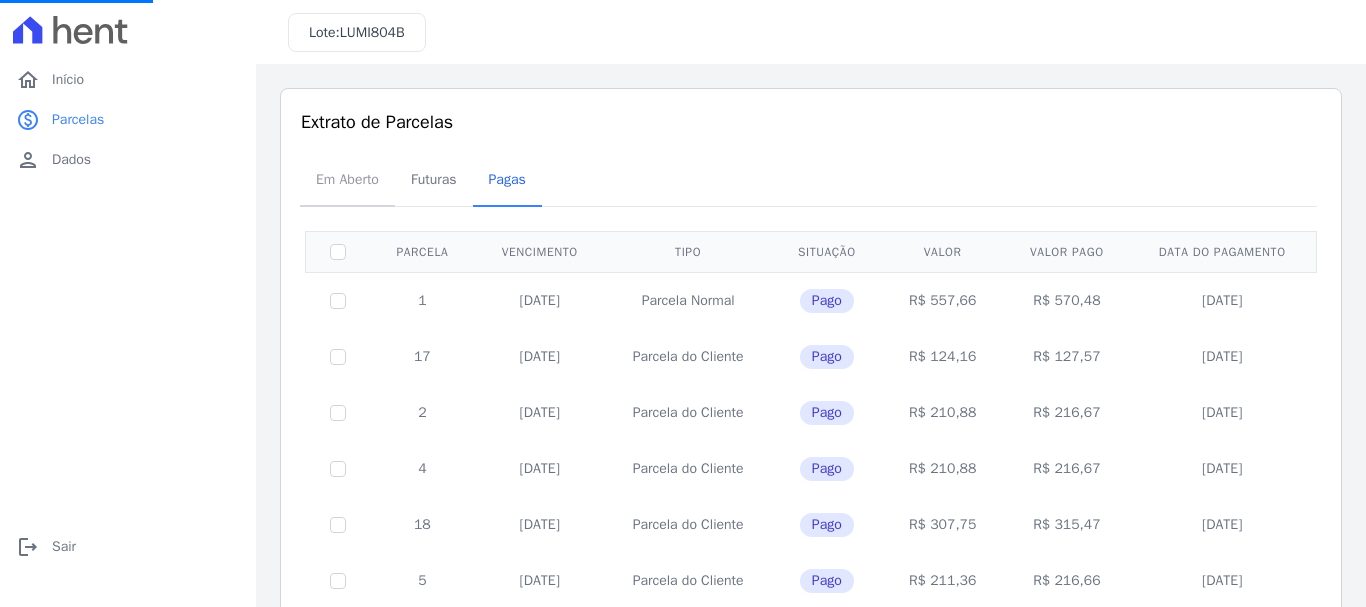 click on "Em Aberto" at bounding box center [347, 181] 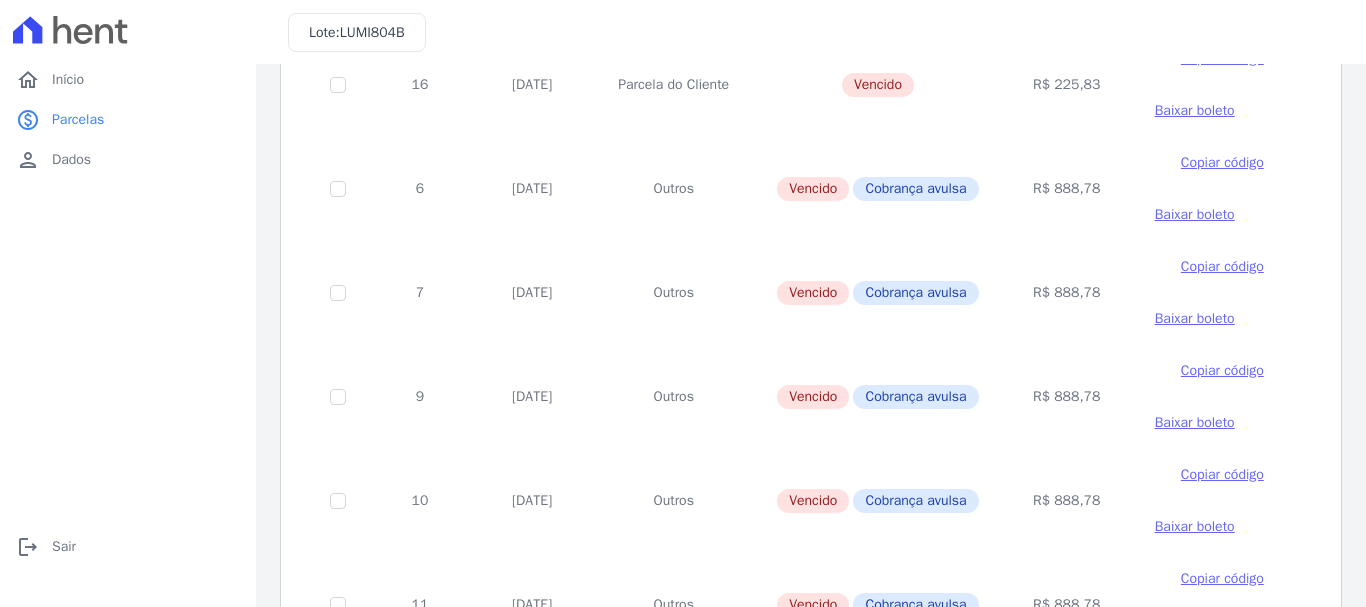 scroll, scrollTop: 796, scrollLeft: 0, axis: vertical 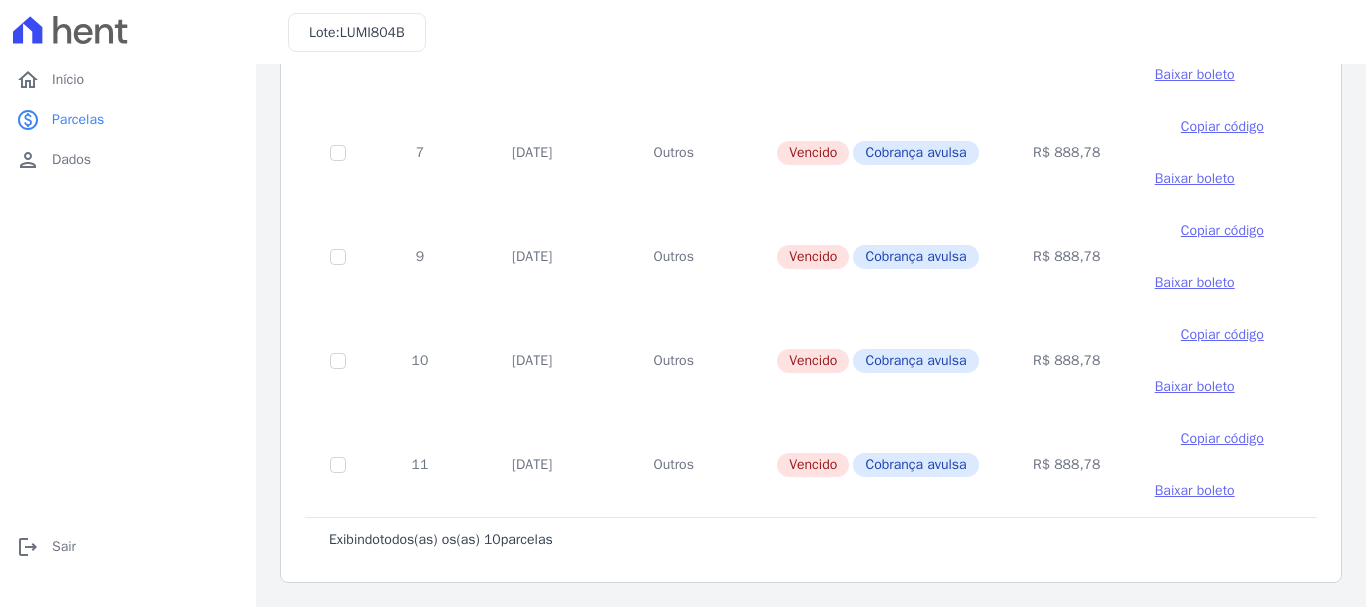 click on "Exibindo  todos(as) os(as) 10  parcelas" at bounding box center [811, 540] 